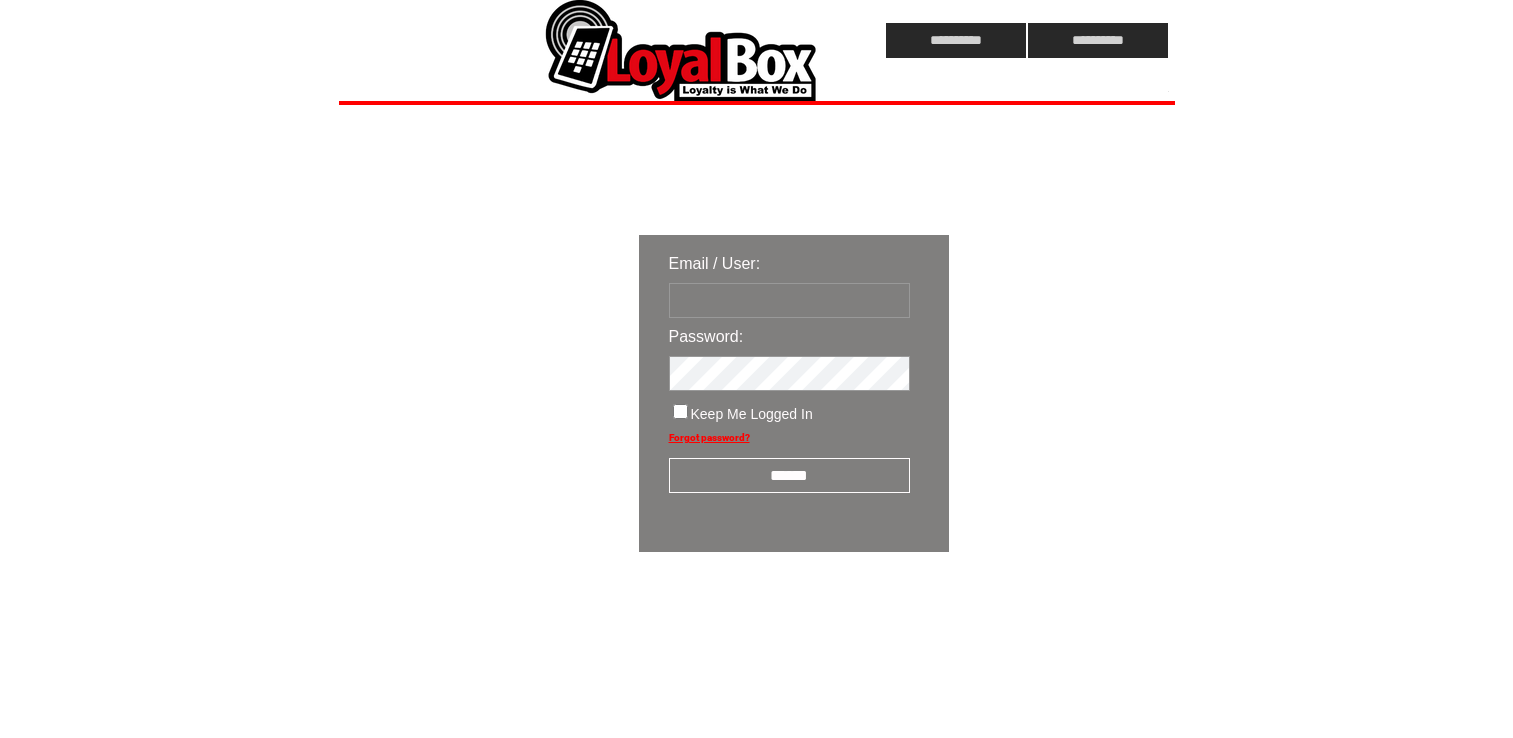 scroll, scrollTop: 0, scrollLeft: 0, axis: both 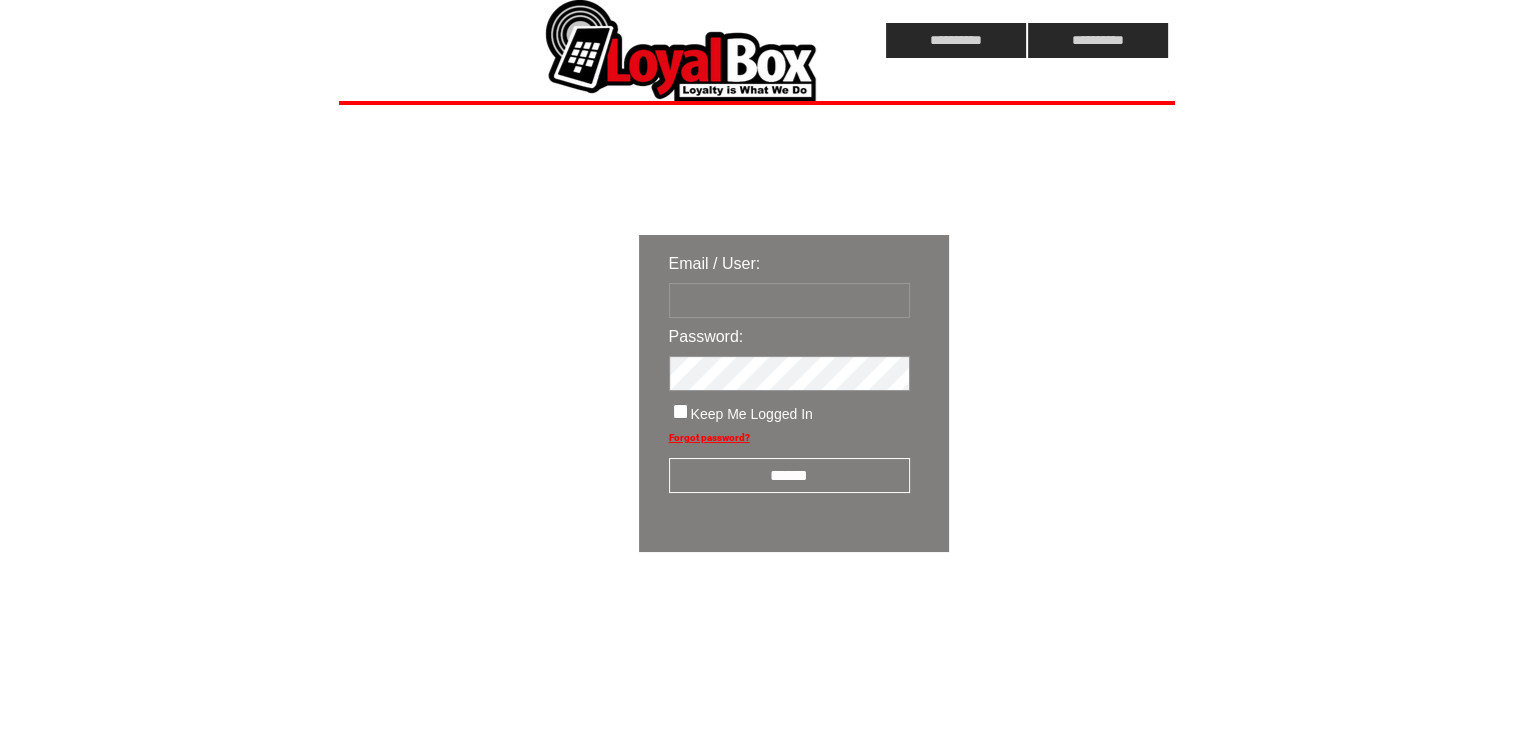 type on "**********" 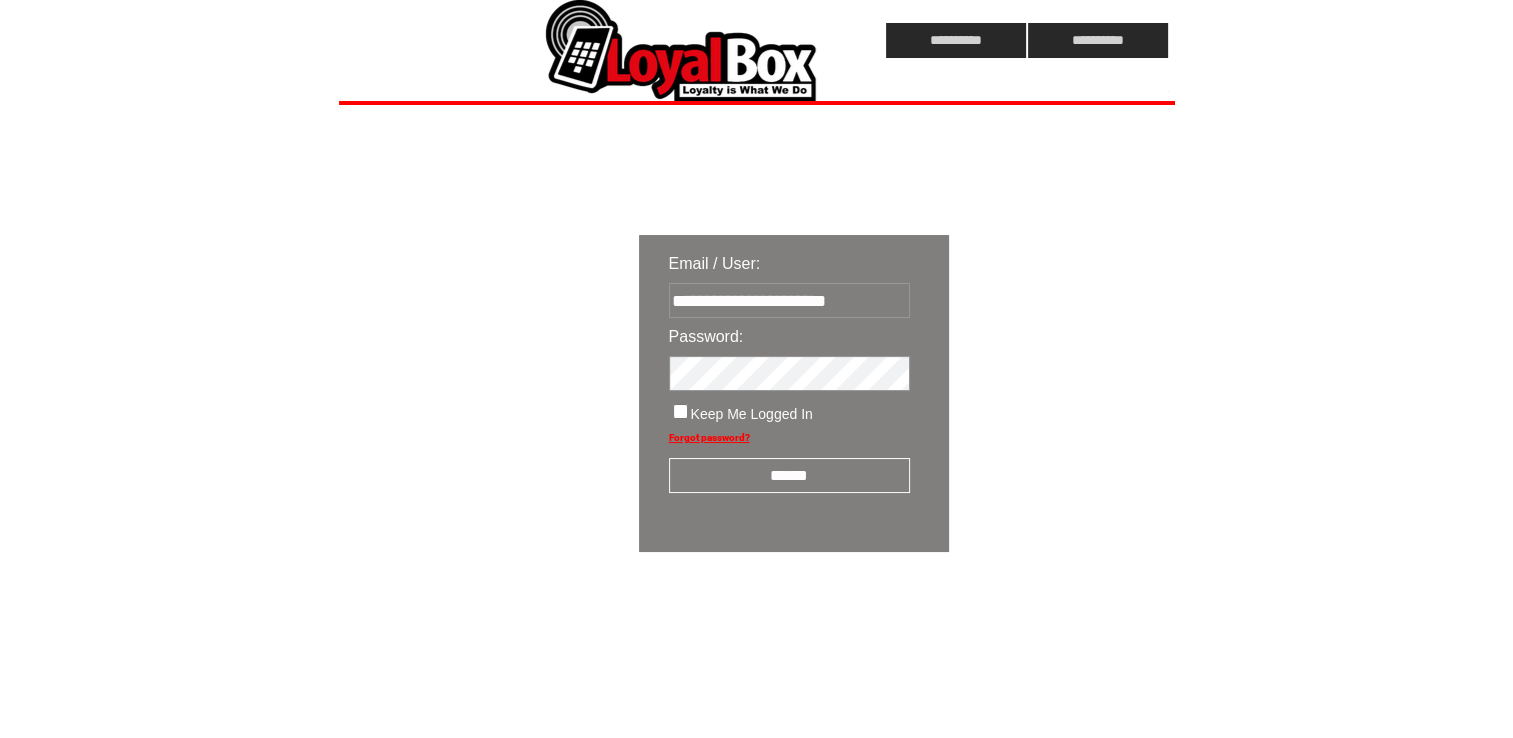 click on "******" at bounding box center [789, 475] 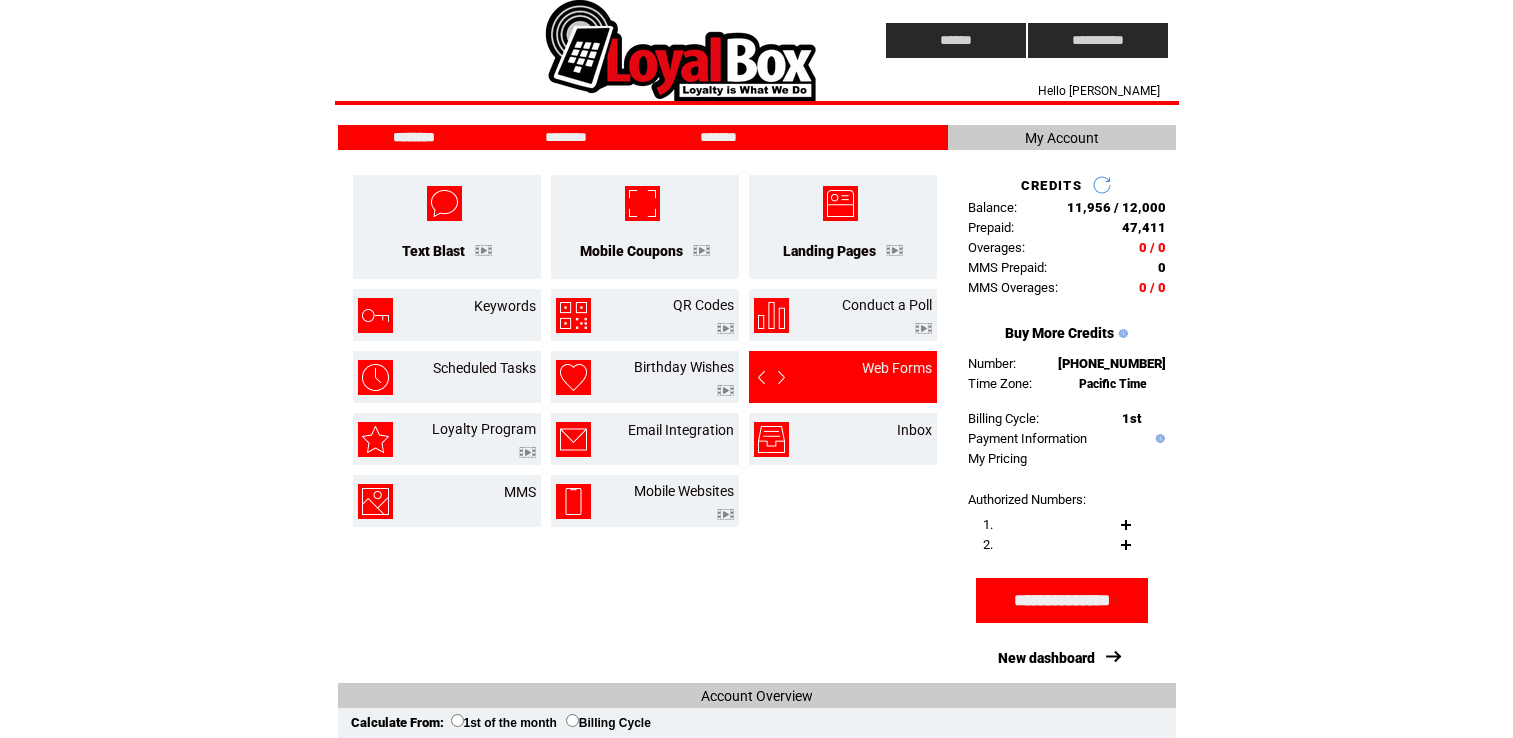 scroll, scrollTop: 0, scrollLeft: 0, axis: both 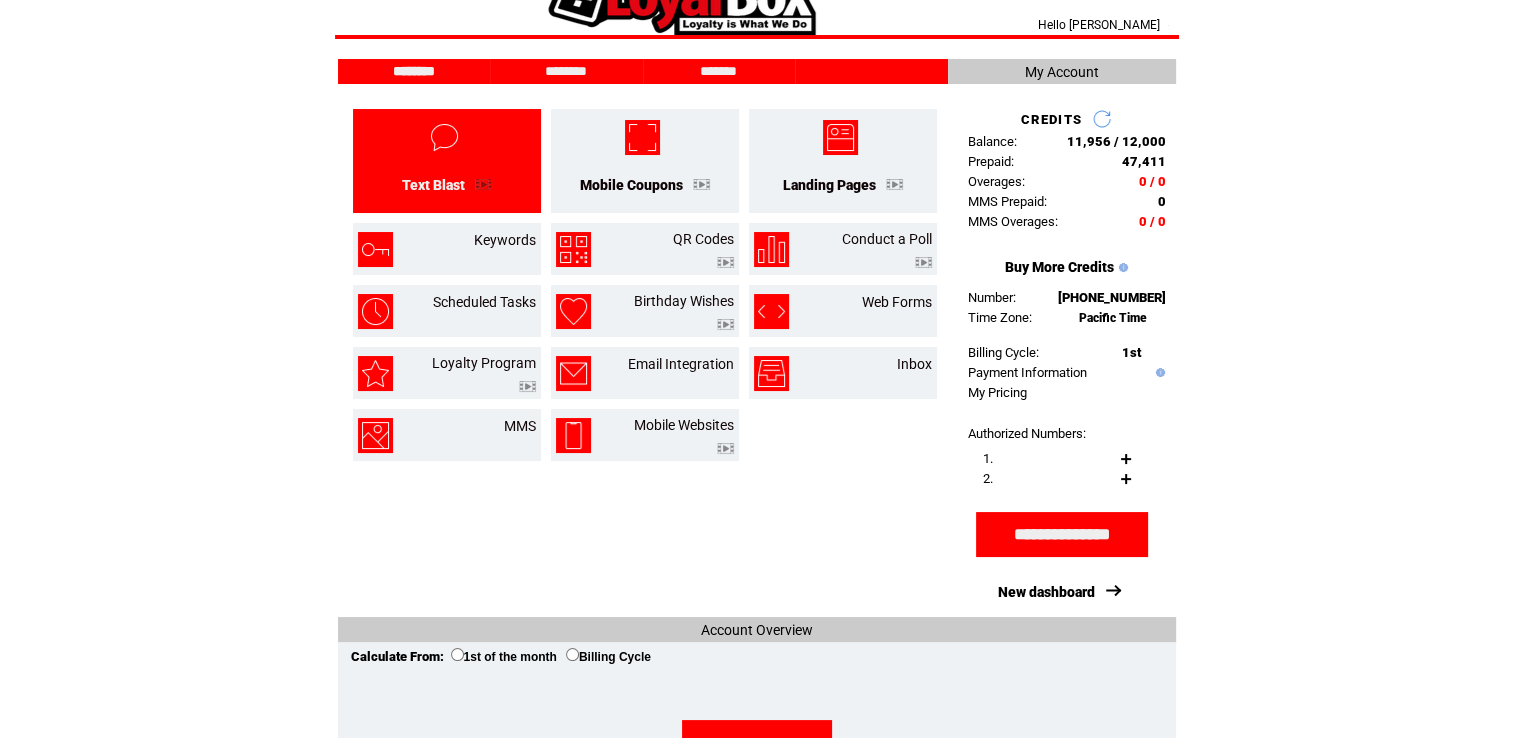 click at bounding box center (478, 185) 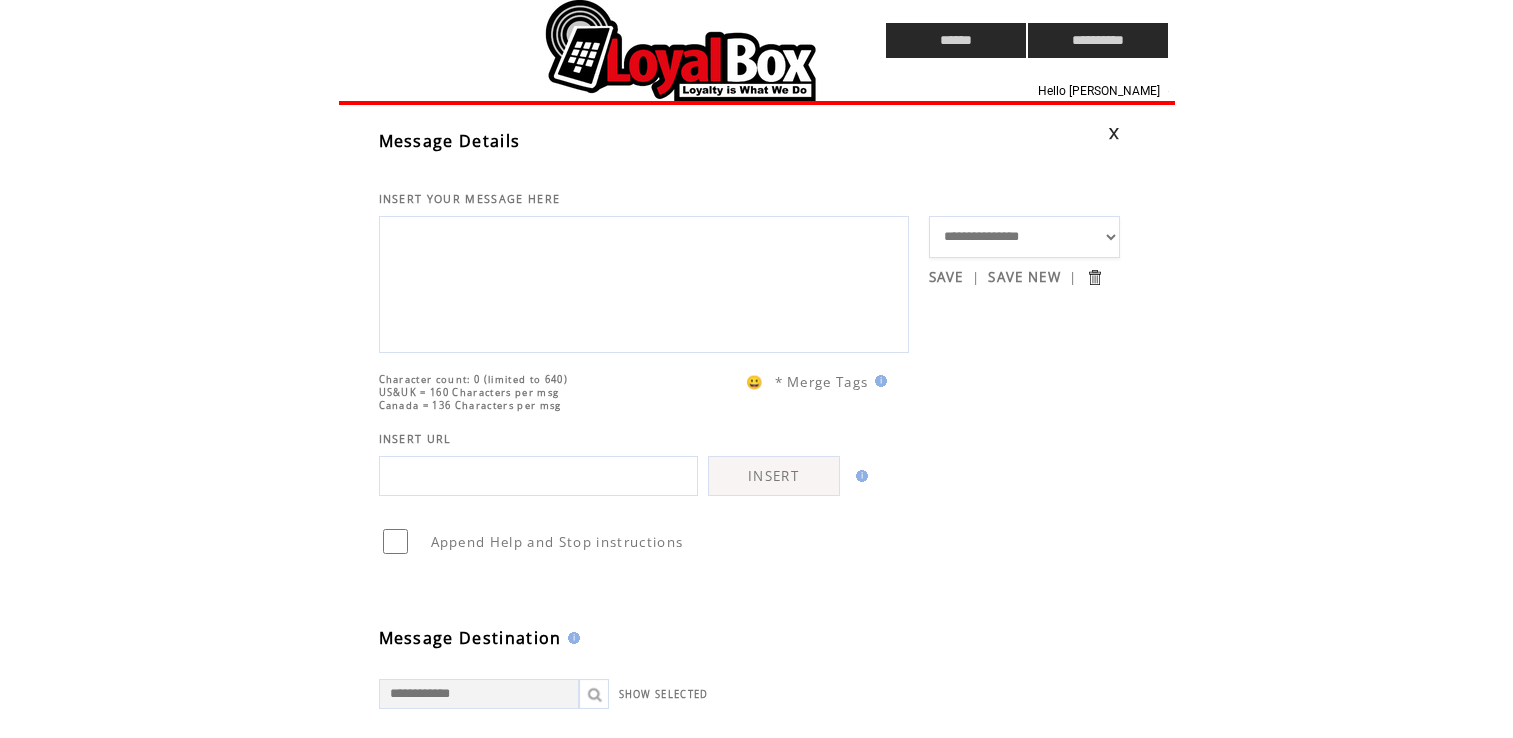 scroll, scrollTop: 0, scrollLeft: 0, axis: both 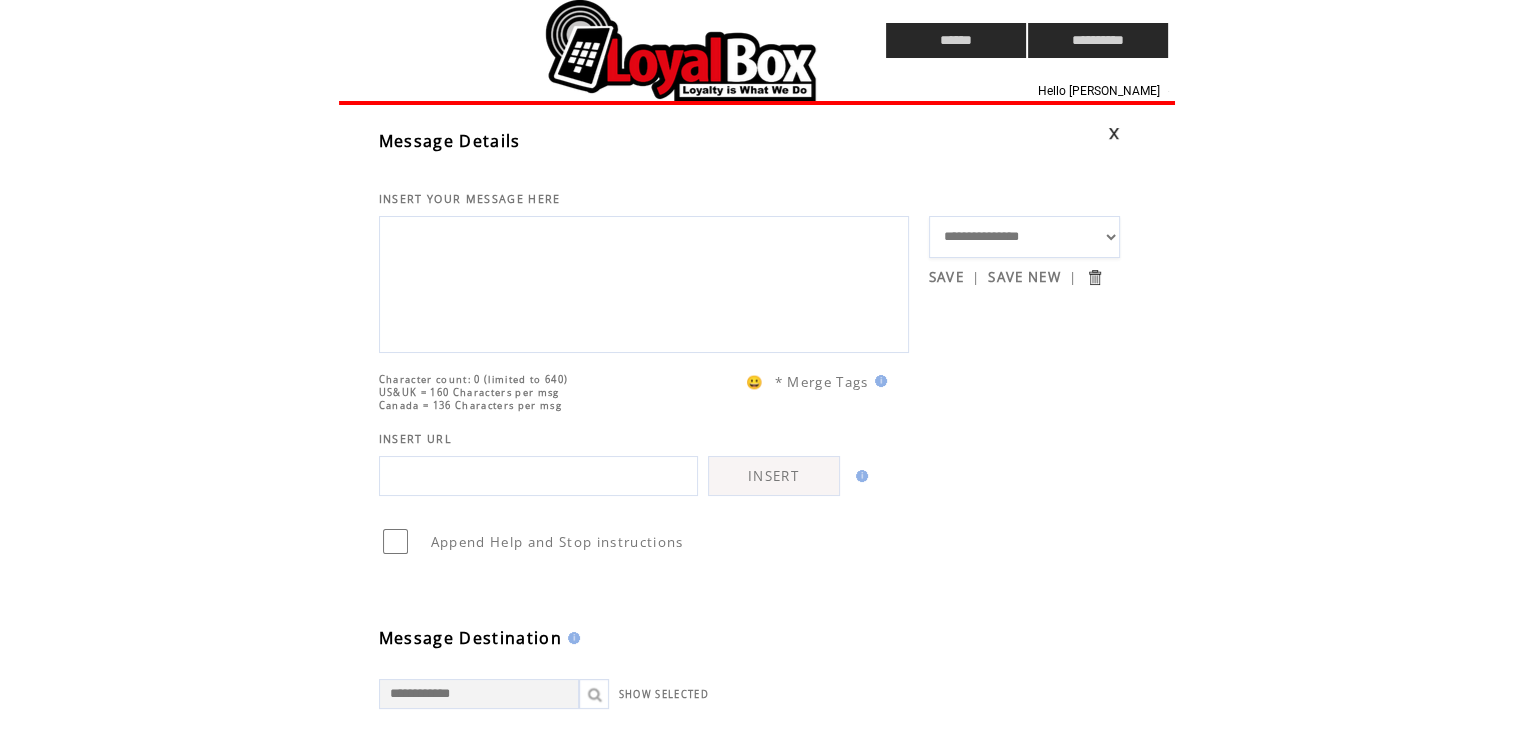 click on "**********" at bounding box center [1025, 237] 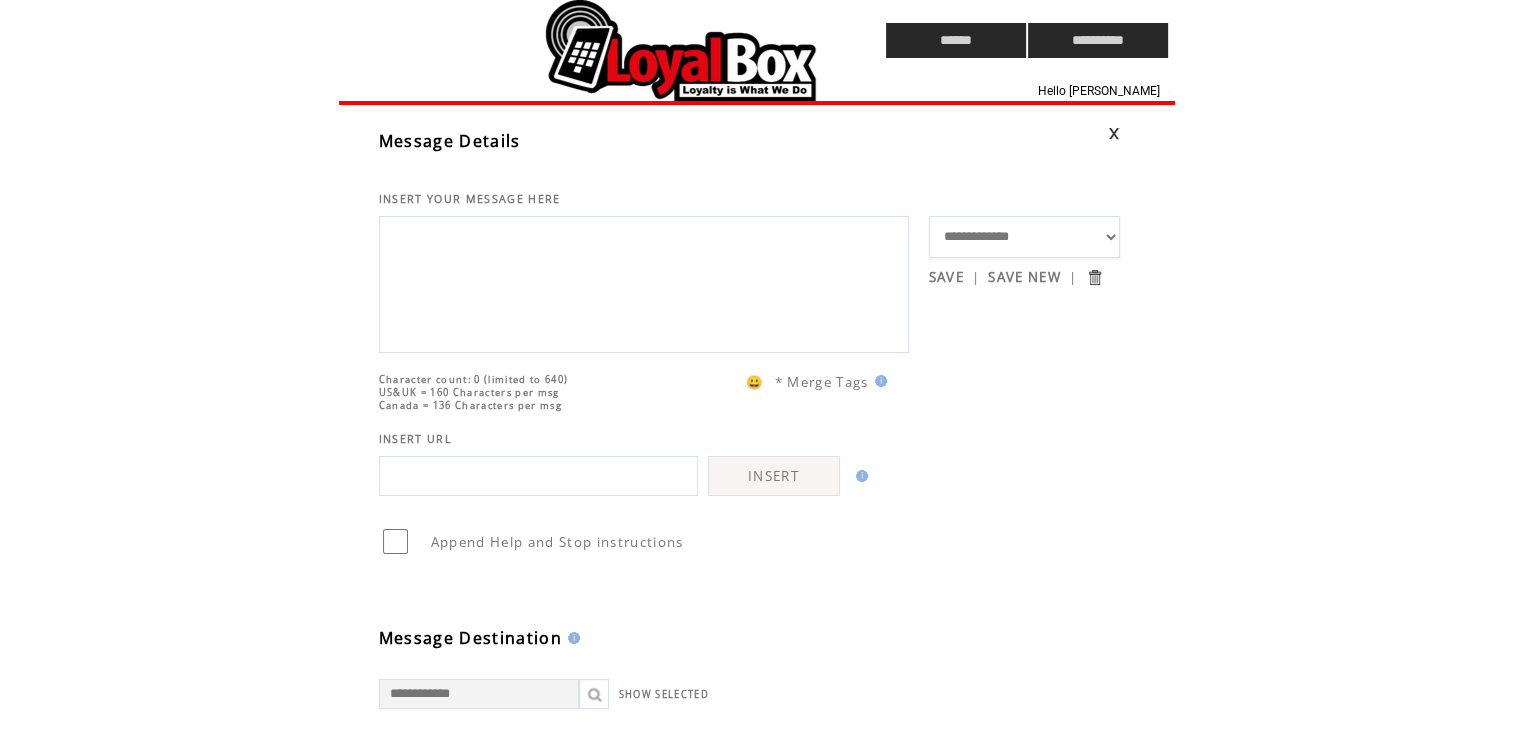 click on "**********" at bounding box center [1025, 237] 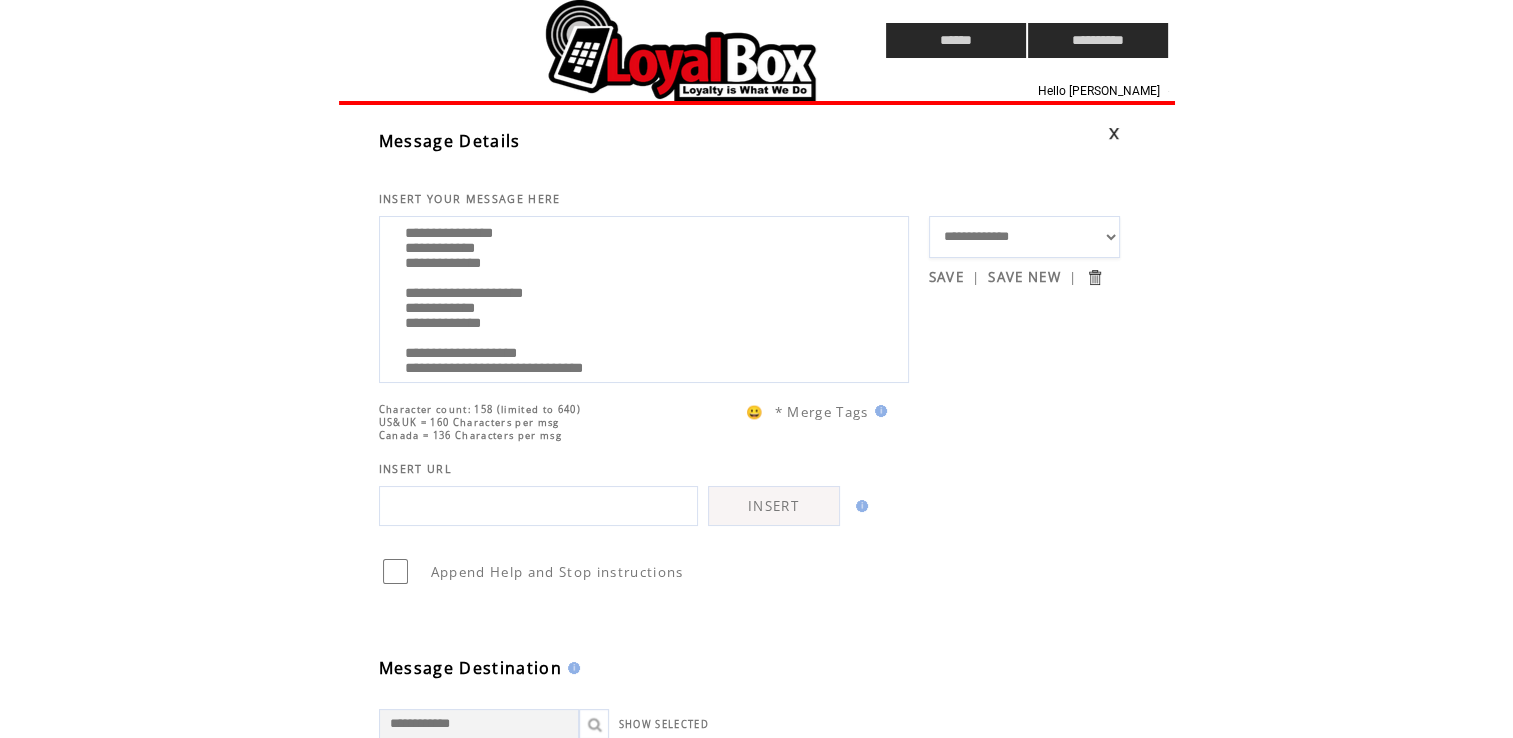 scroll, scrollTop: 0, scrollLeft: 0, axis: both 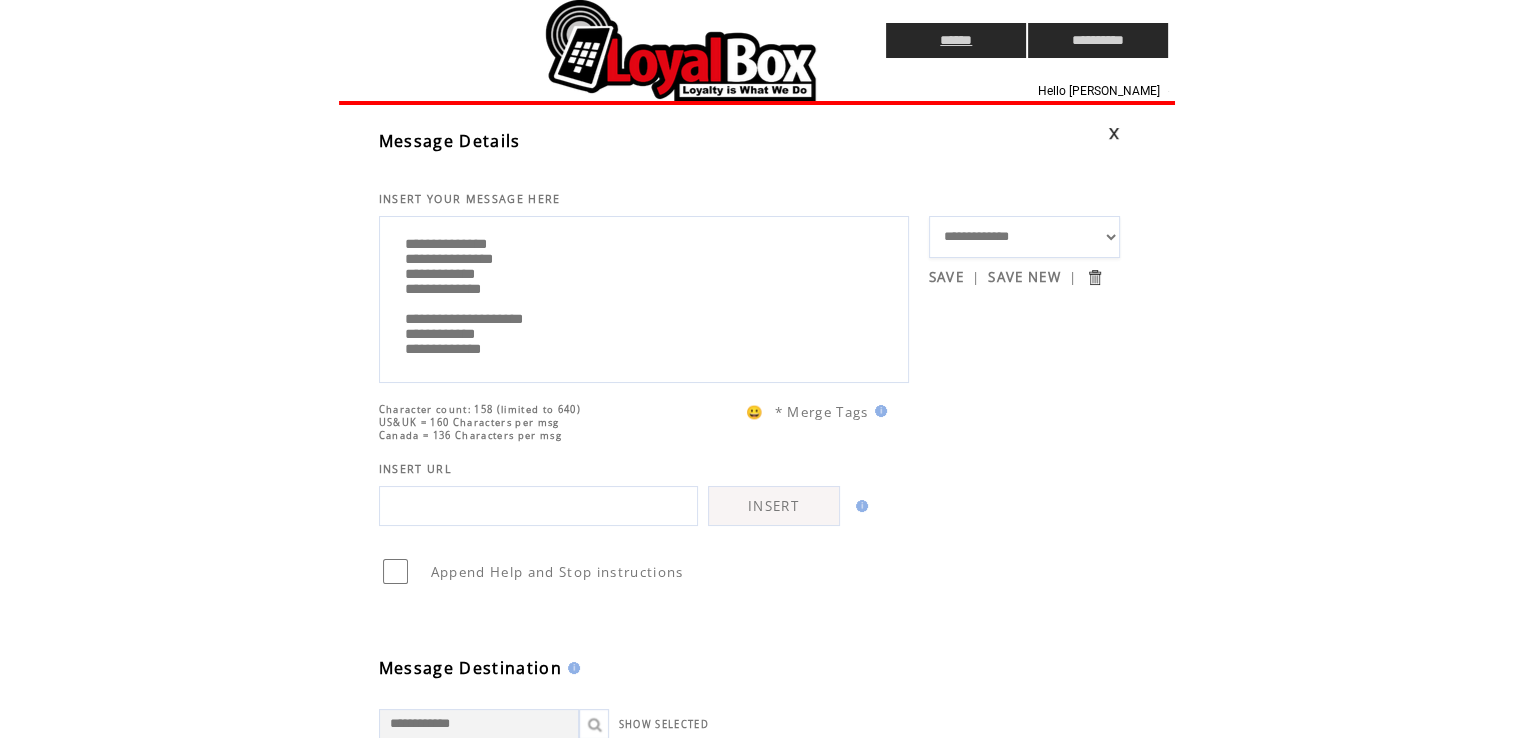 click on "******" at bounding box center [956, 40] 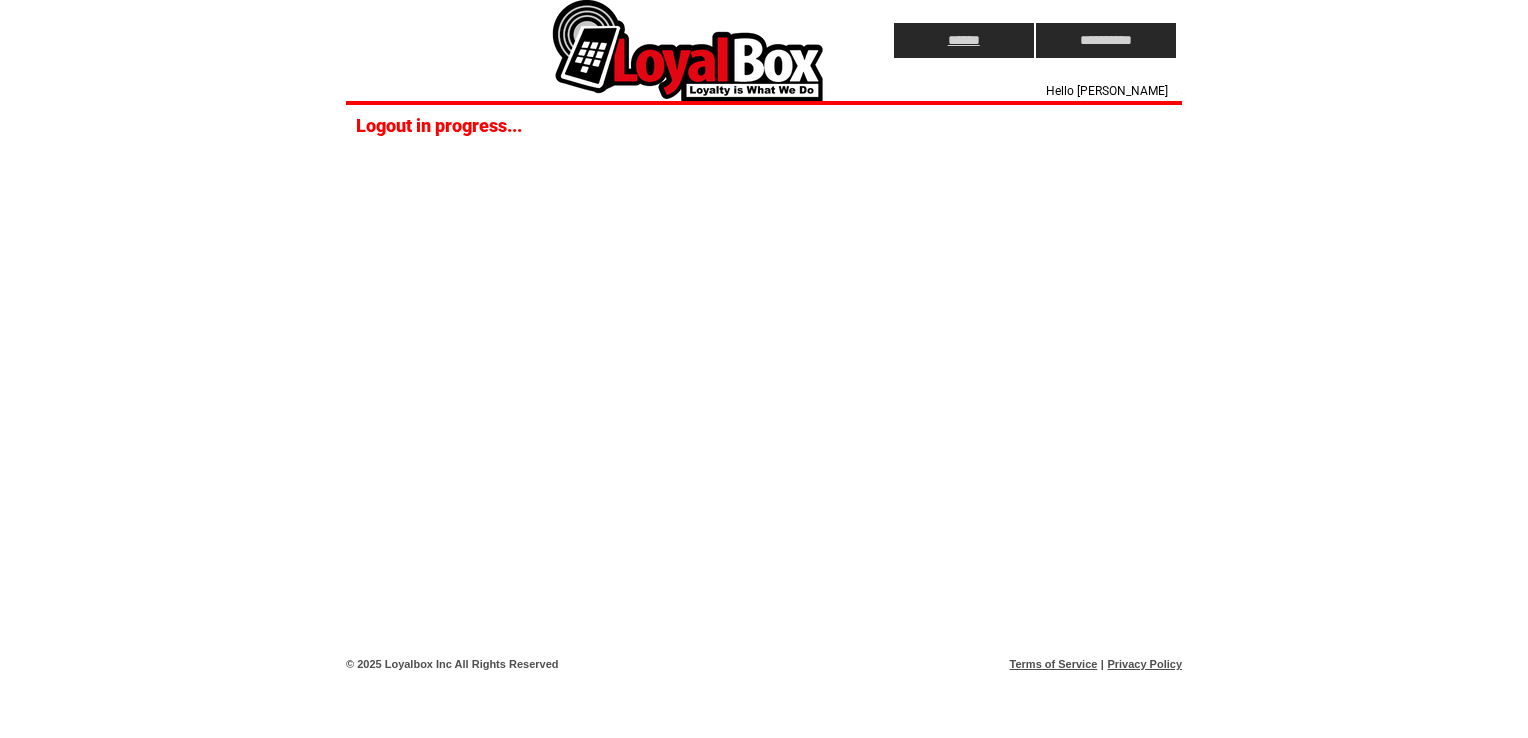 scroll, scrollTop: 0, scrollLeft: 0, axis: both 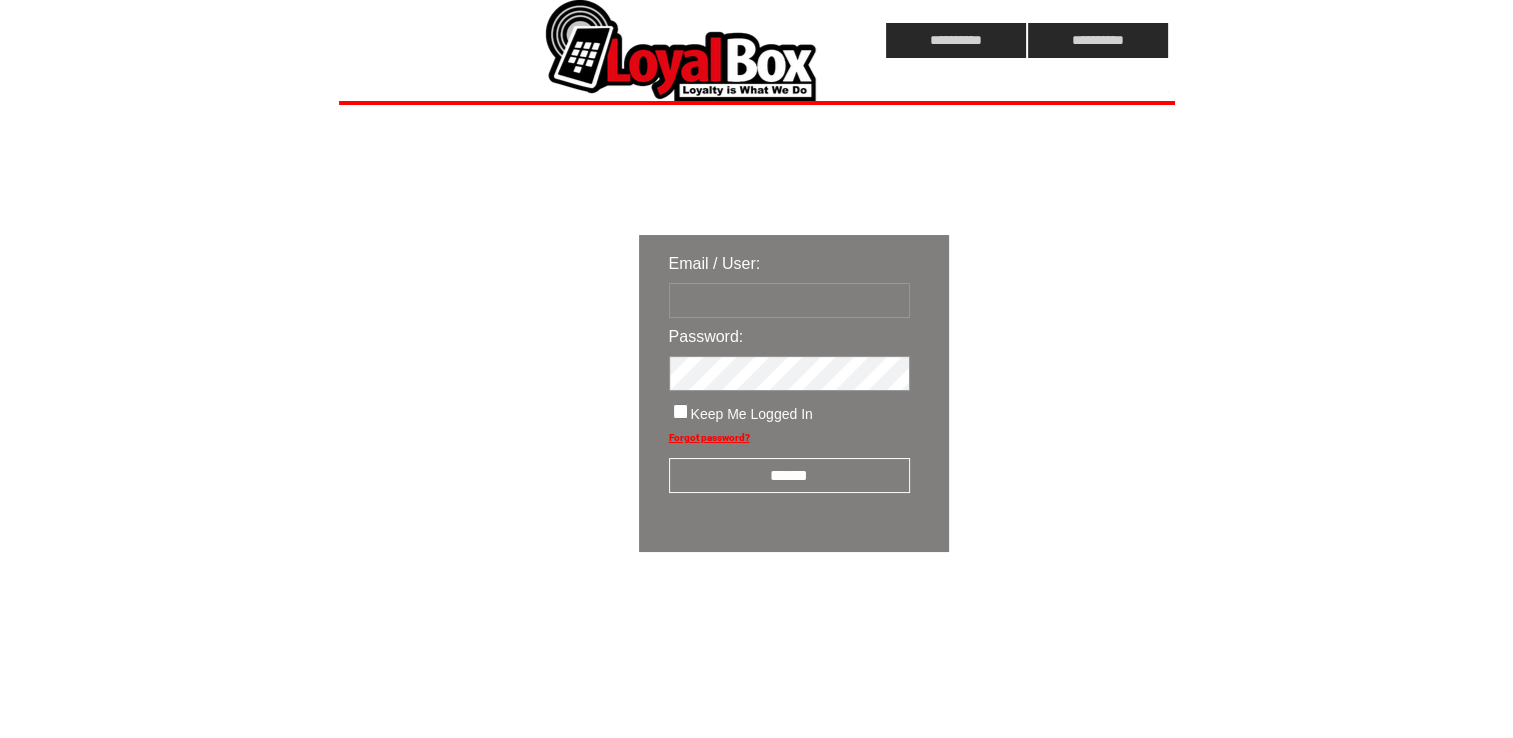 type on "**********" 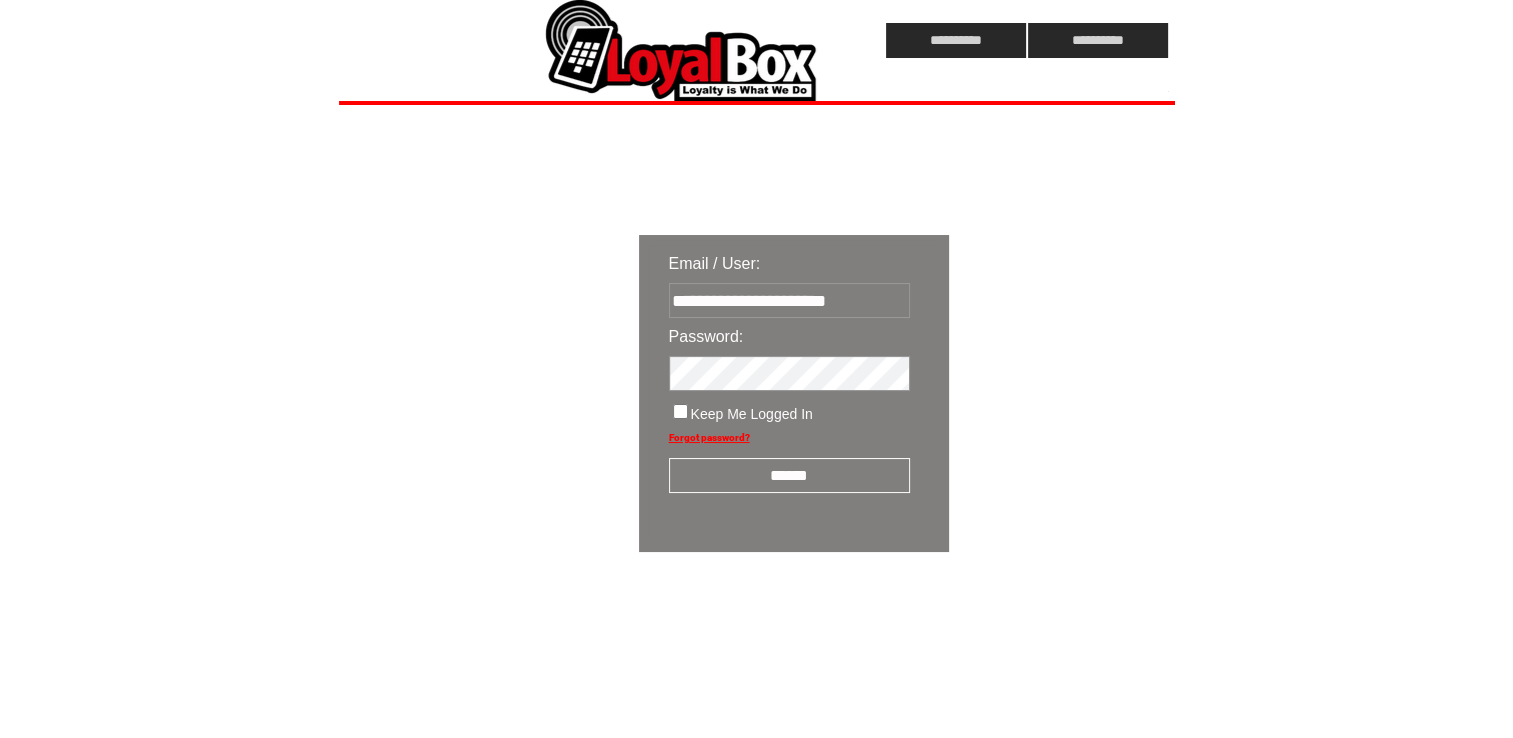 click on "**********" at bounding box center (789, 300) 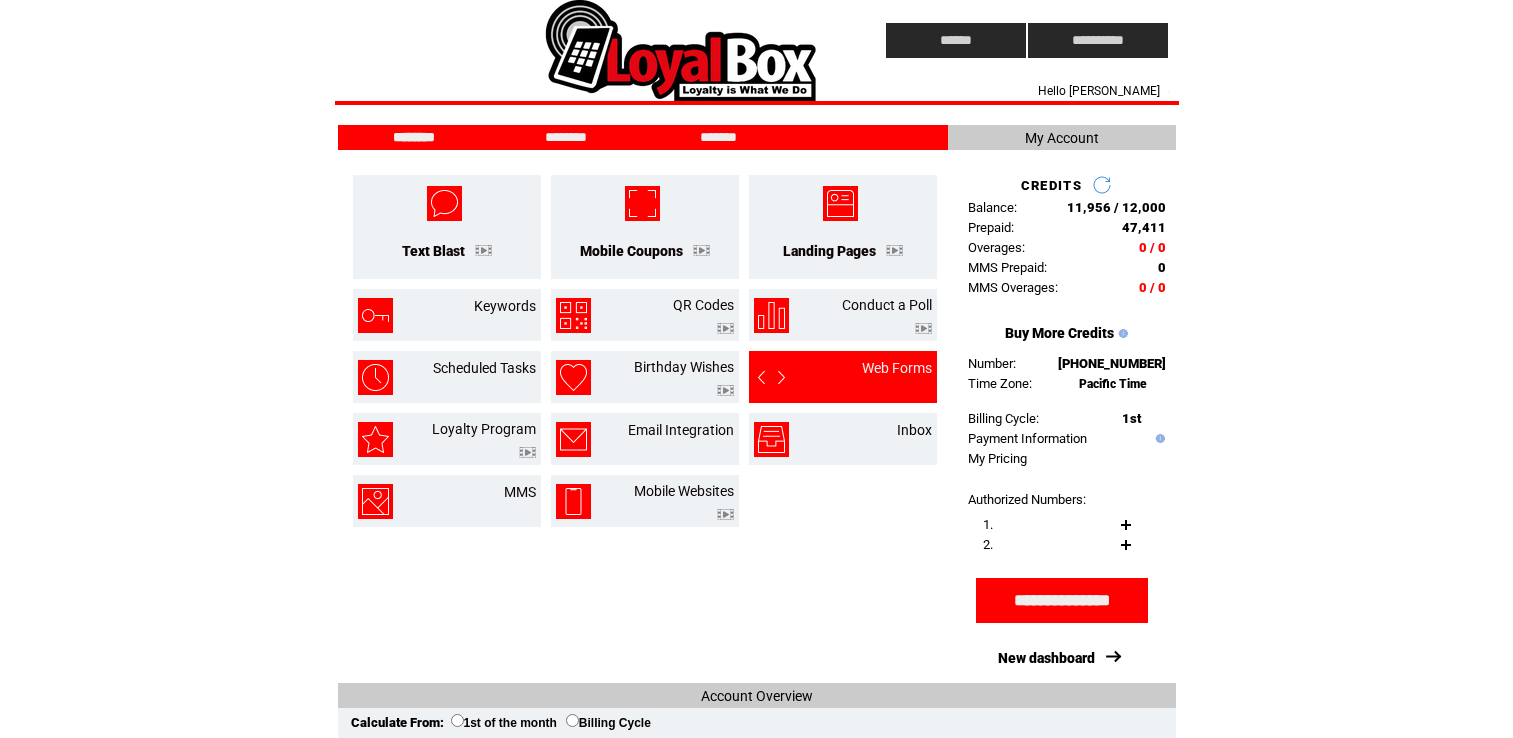 scroll, scrollTop: 0, scrollLeft: 0, axis: both 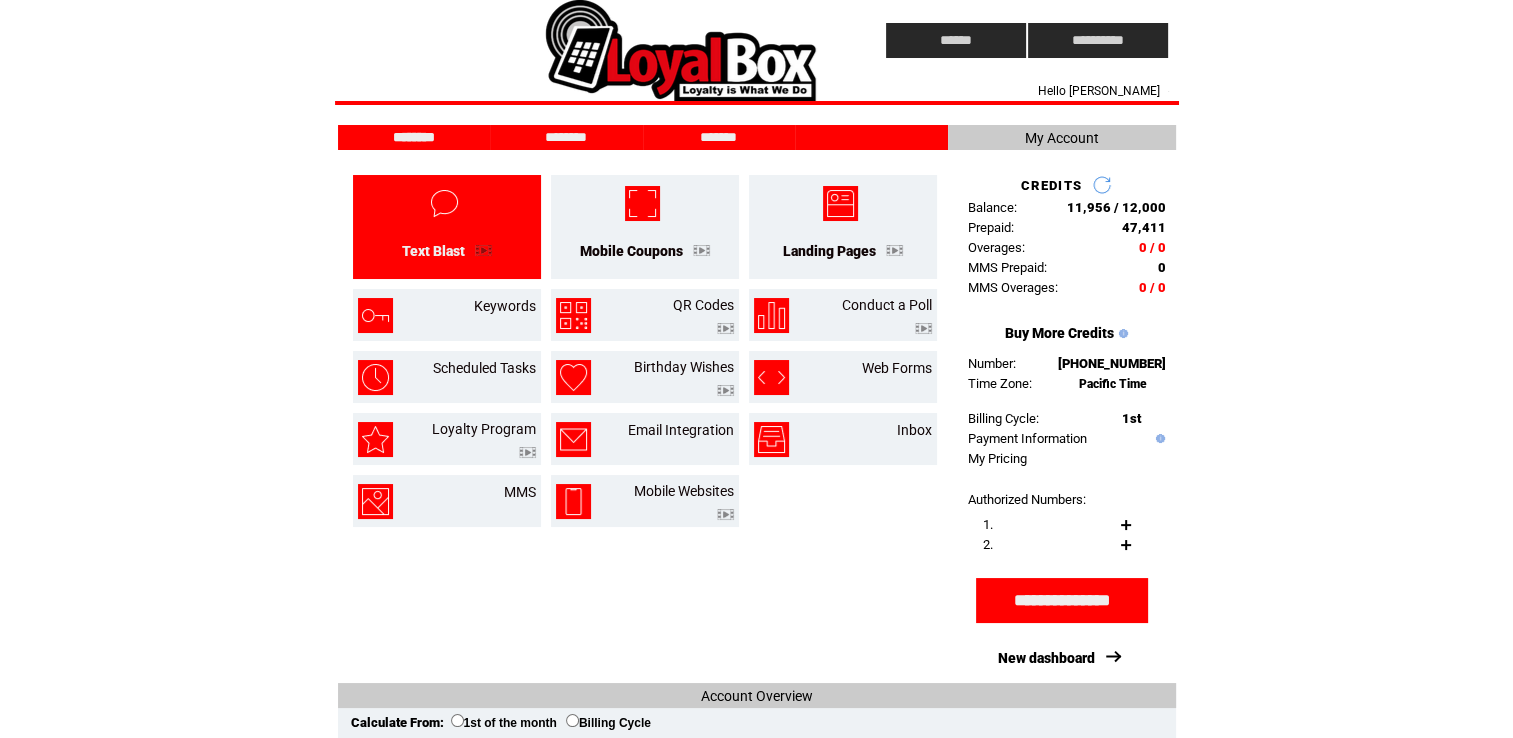 click on "Text Blast" at bounding box center (447, 250) 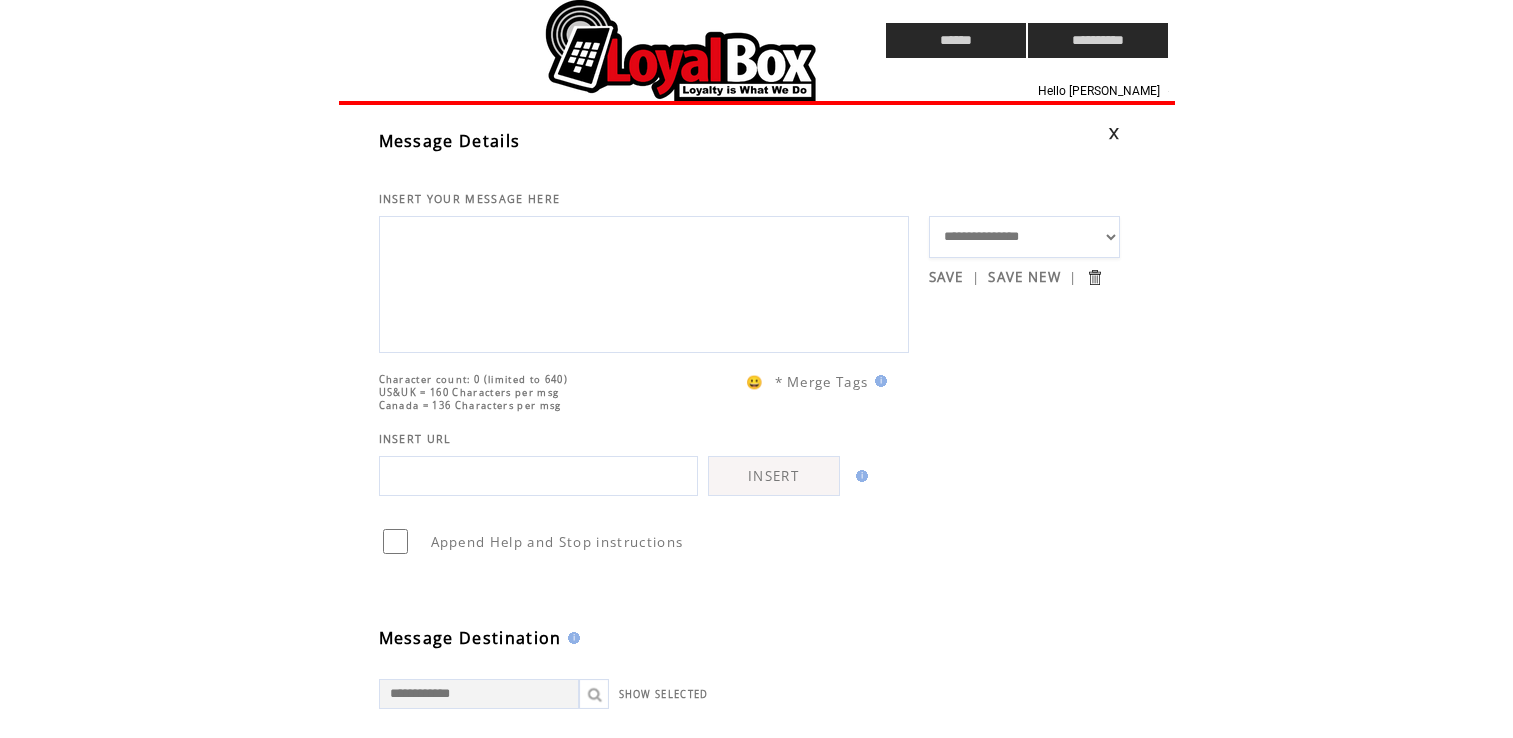 scroll, scrollTop: 0, scrollLeft: 0, axis: both 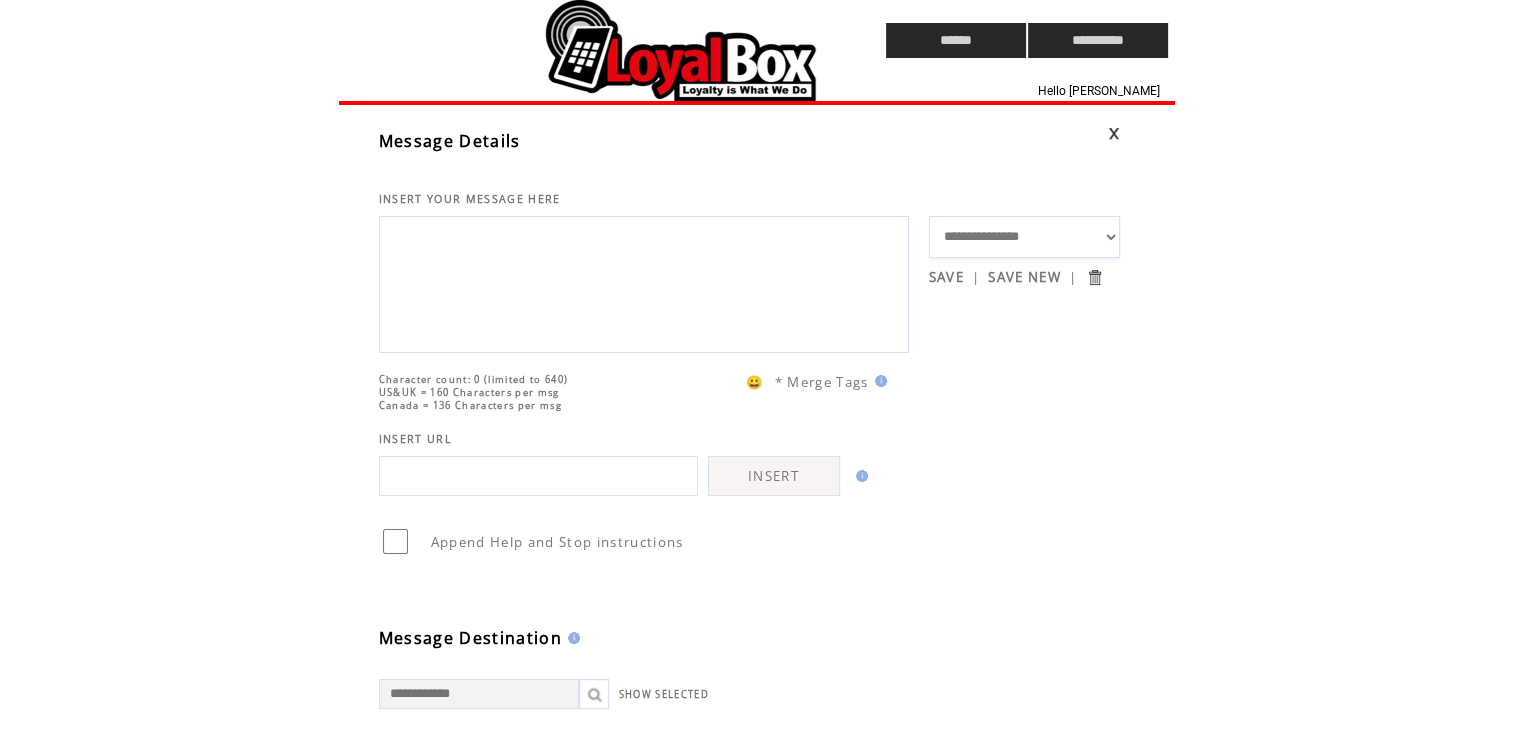click on "**********" at bounding box center (1025, 237) 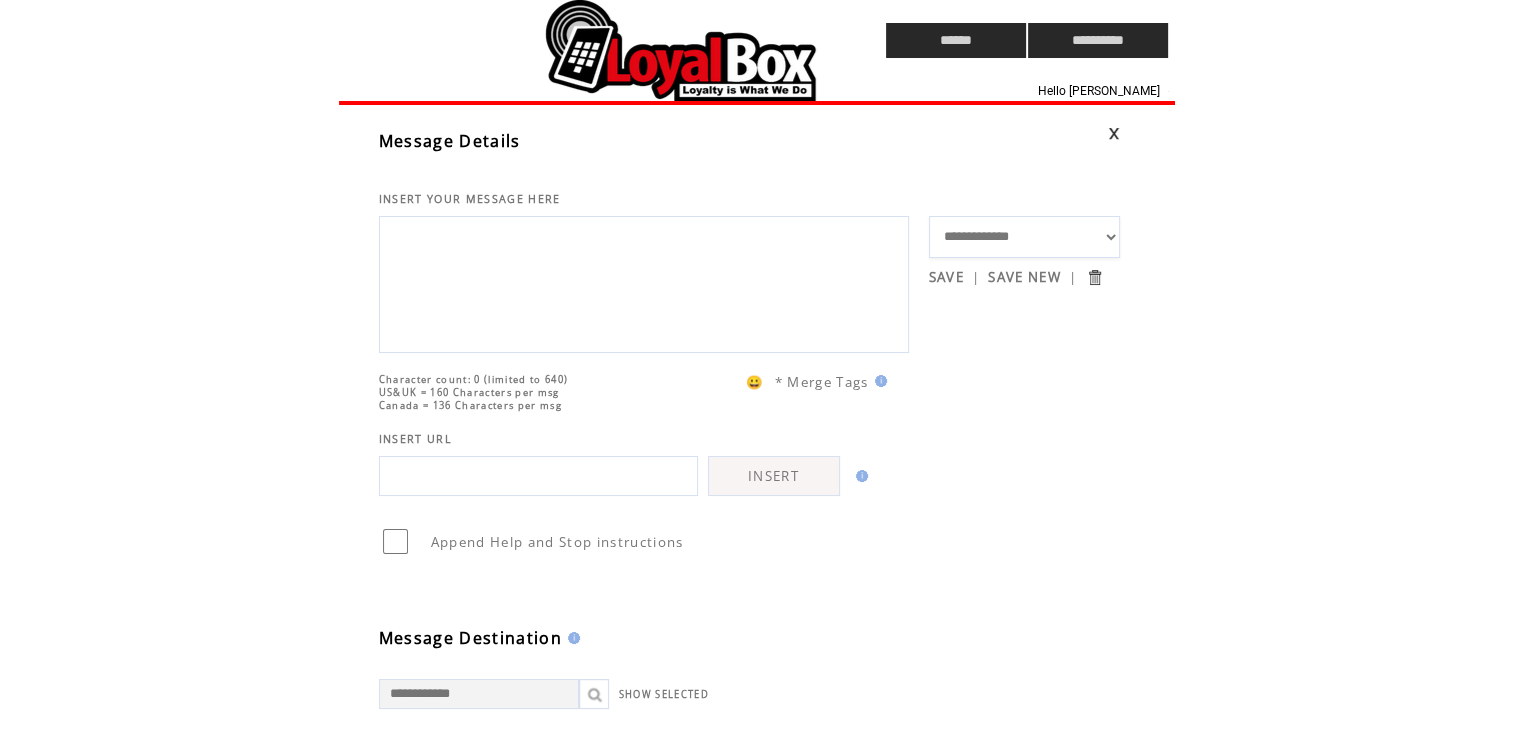 click on "**********" at bounding box center (1025, 237) 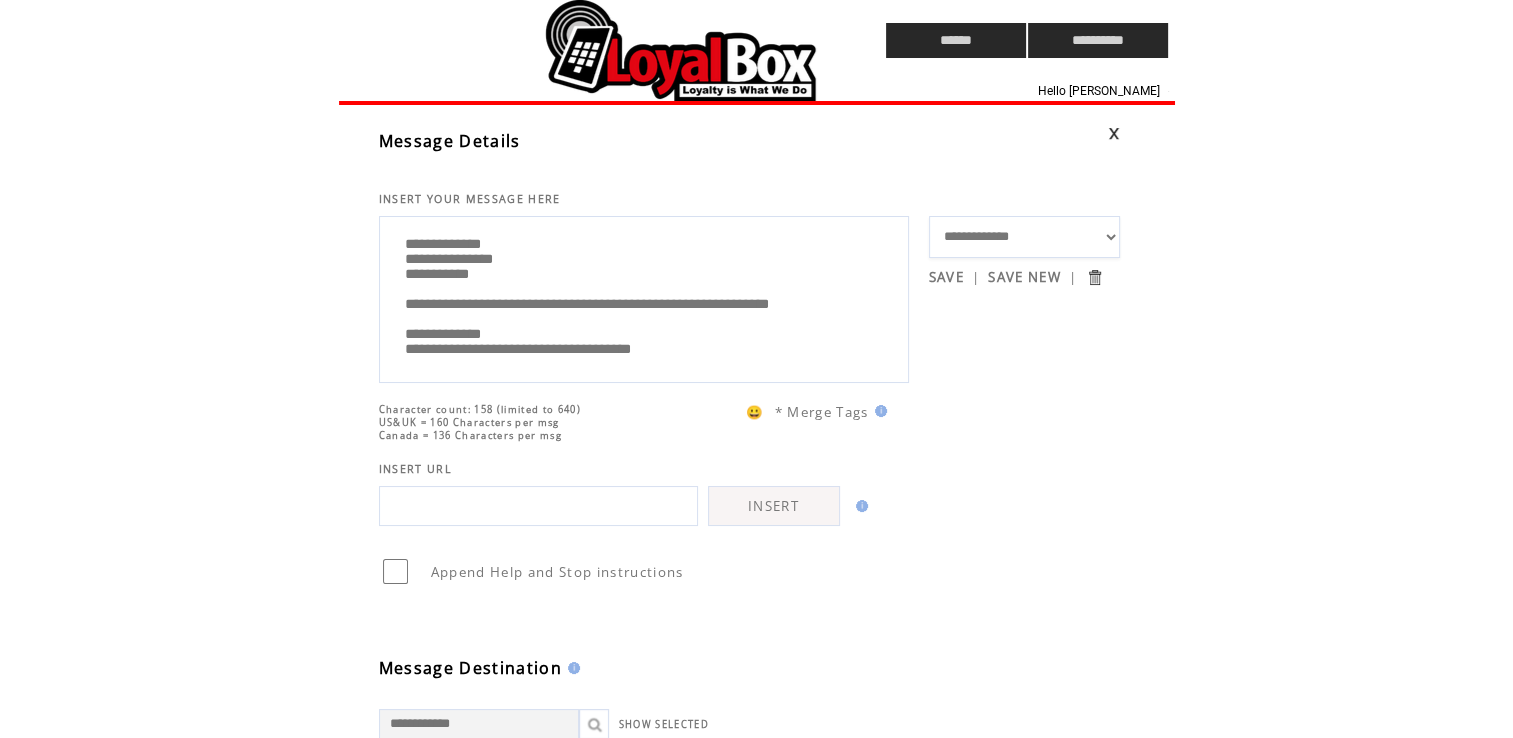 scroll, scrollTop: 60, scrollLeft: 0, axis: vertical 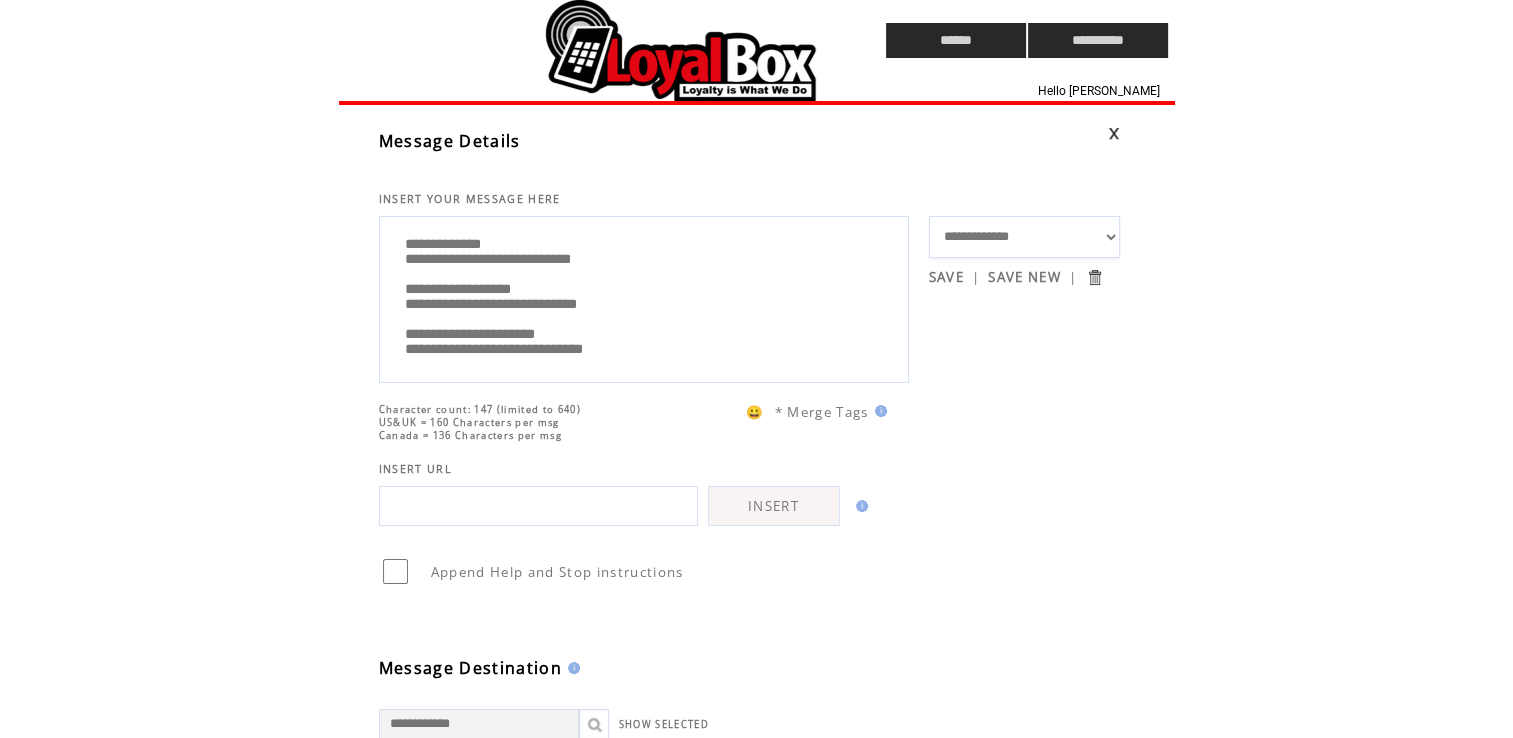 click on "**********" at bounding box center [1025, 237] 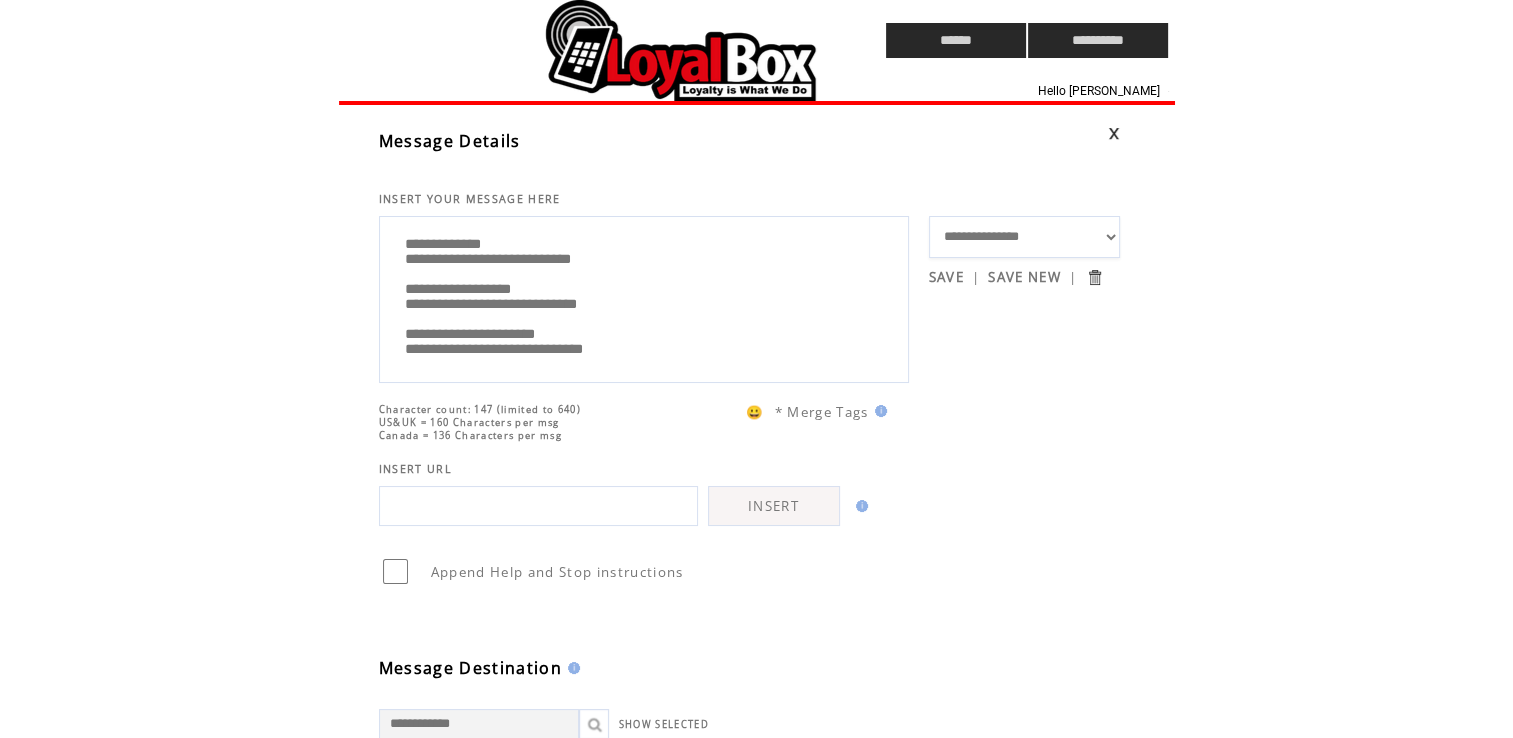 click on "**********" at bounding box center (1025, 237) 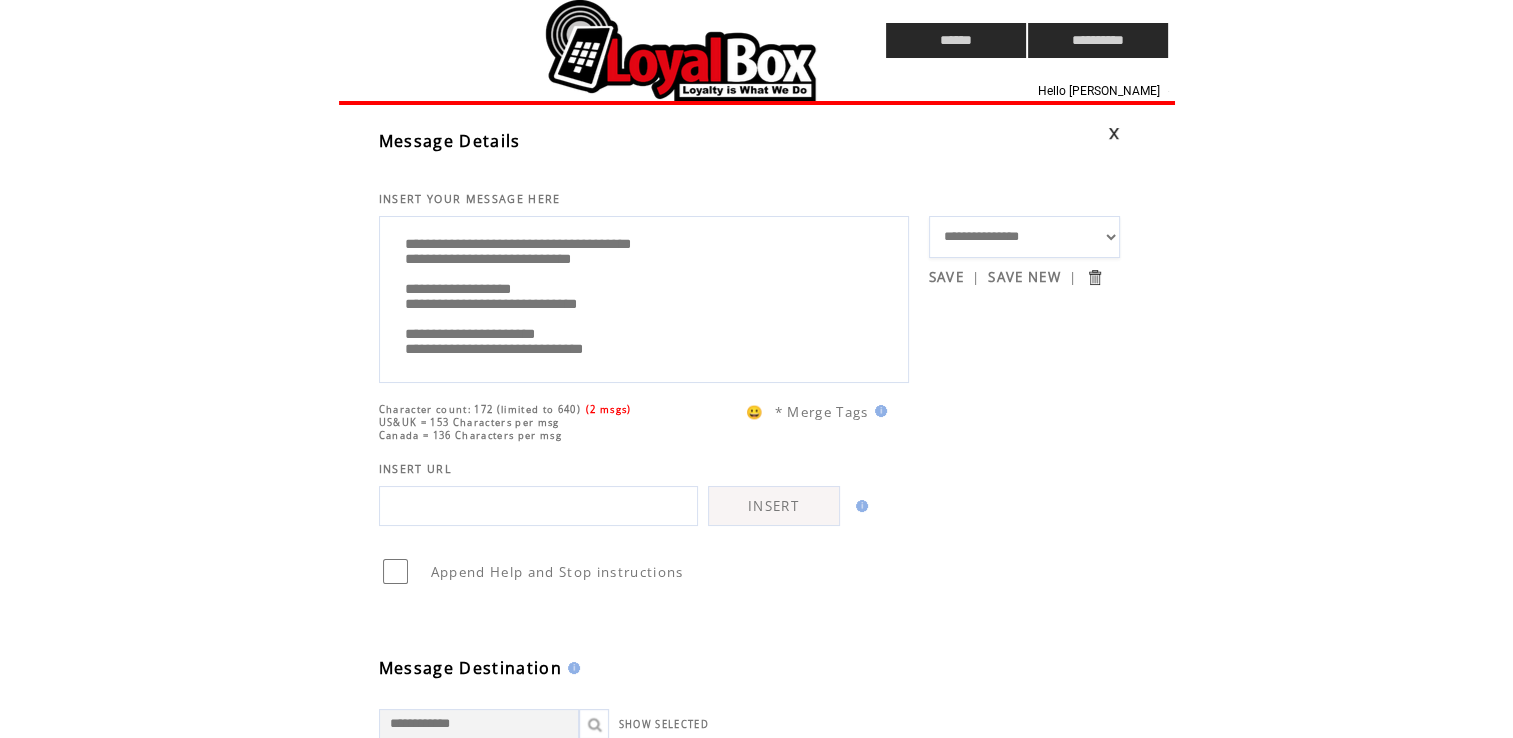 click on "**********" at bounding box center (644, 297) 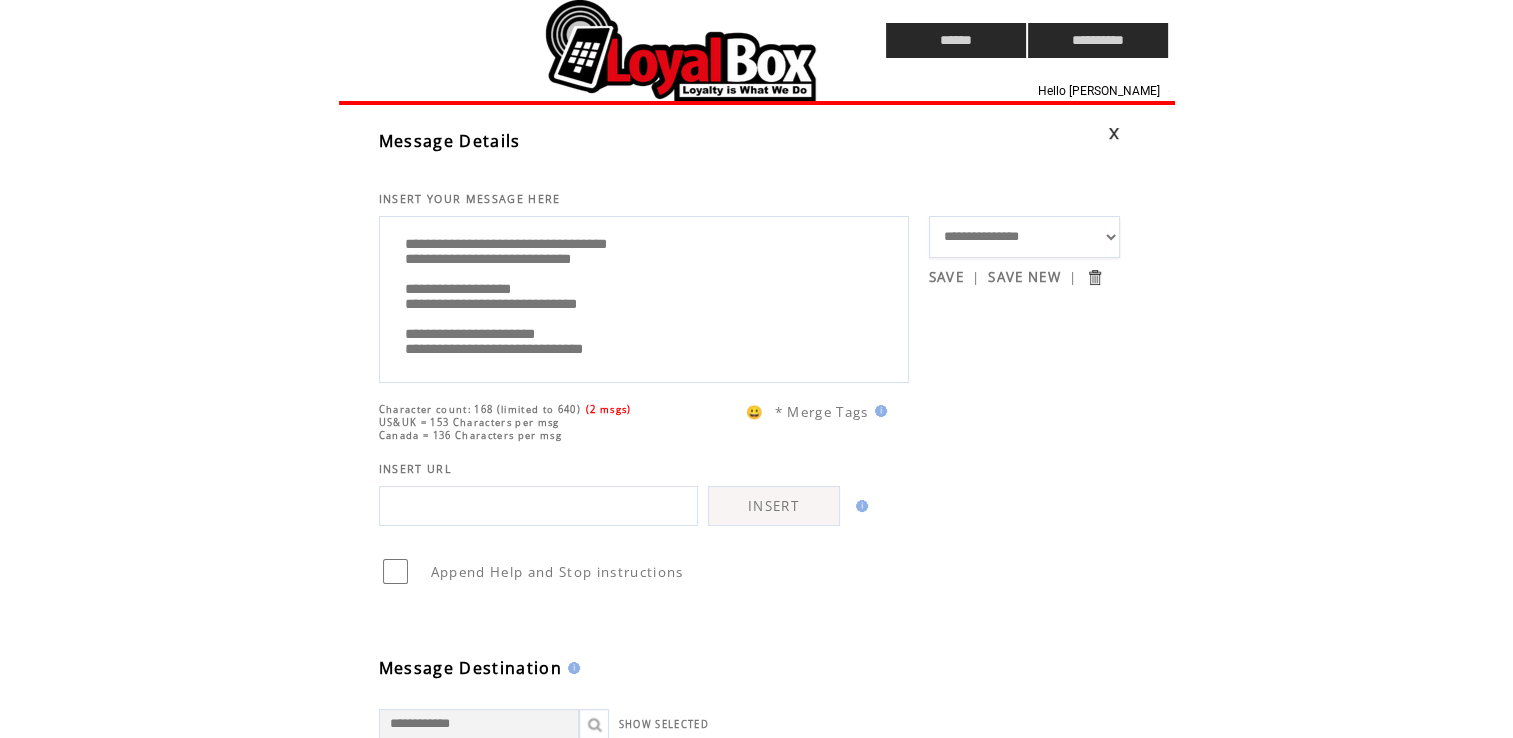 scroll, scrollTop: 40, scrollLeft: 0, axis: vertical 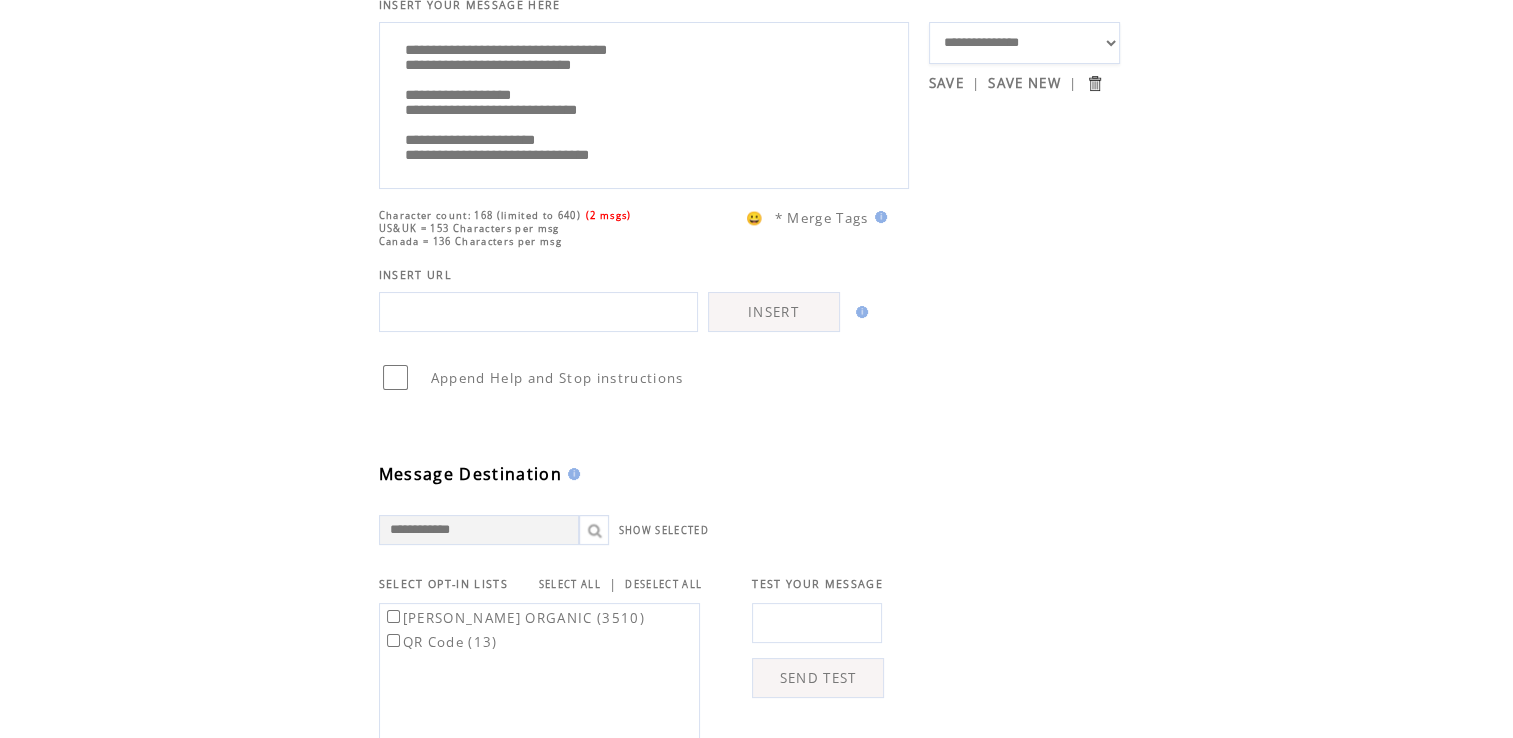 drag, startPoint x: 661, startPoint y: 154, endPoint x: 399, endPoint y: 177, distance: 263.0076 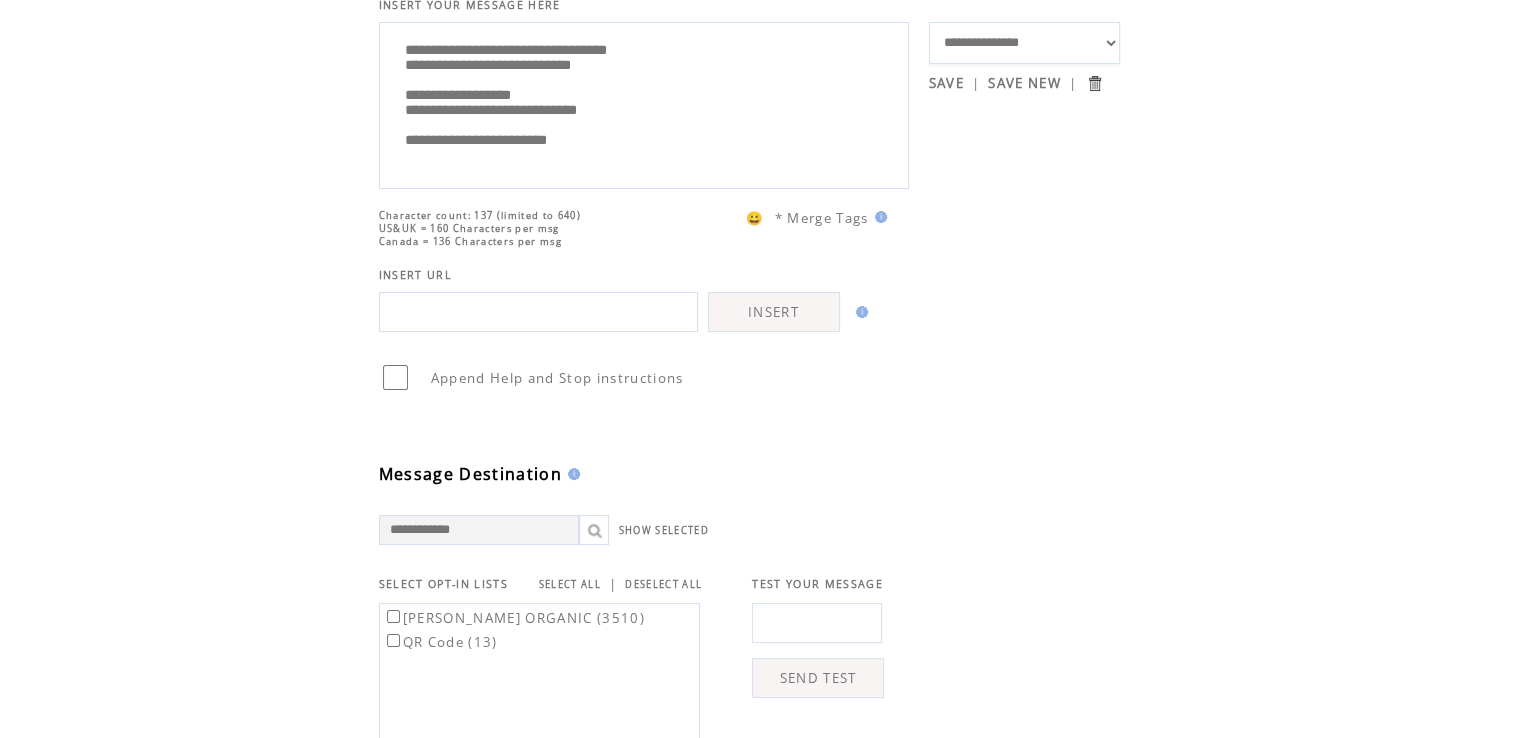 paste on "**********" 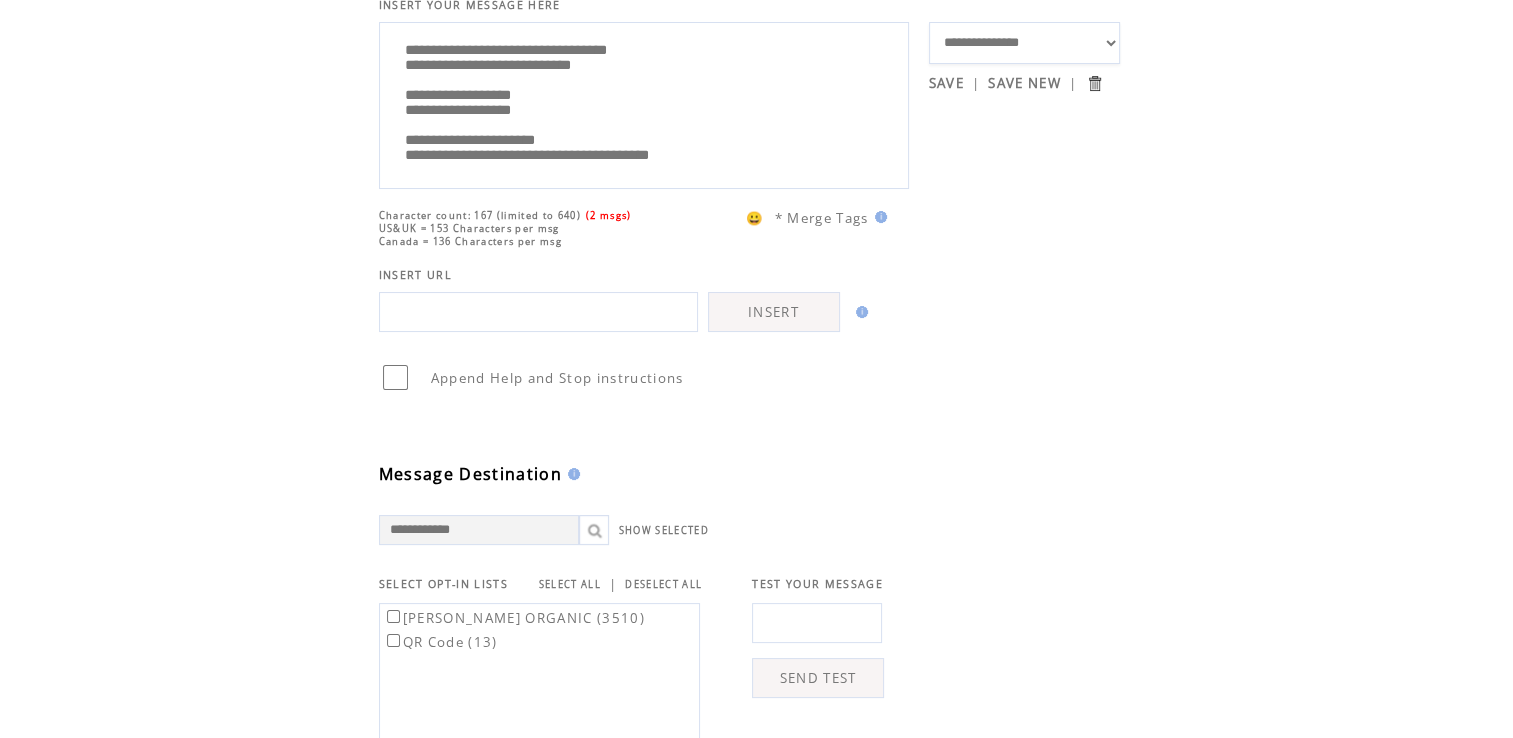 scroll, scrollTop: 0, scrollLeft: 0, axis: both 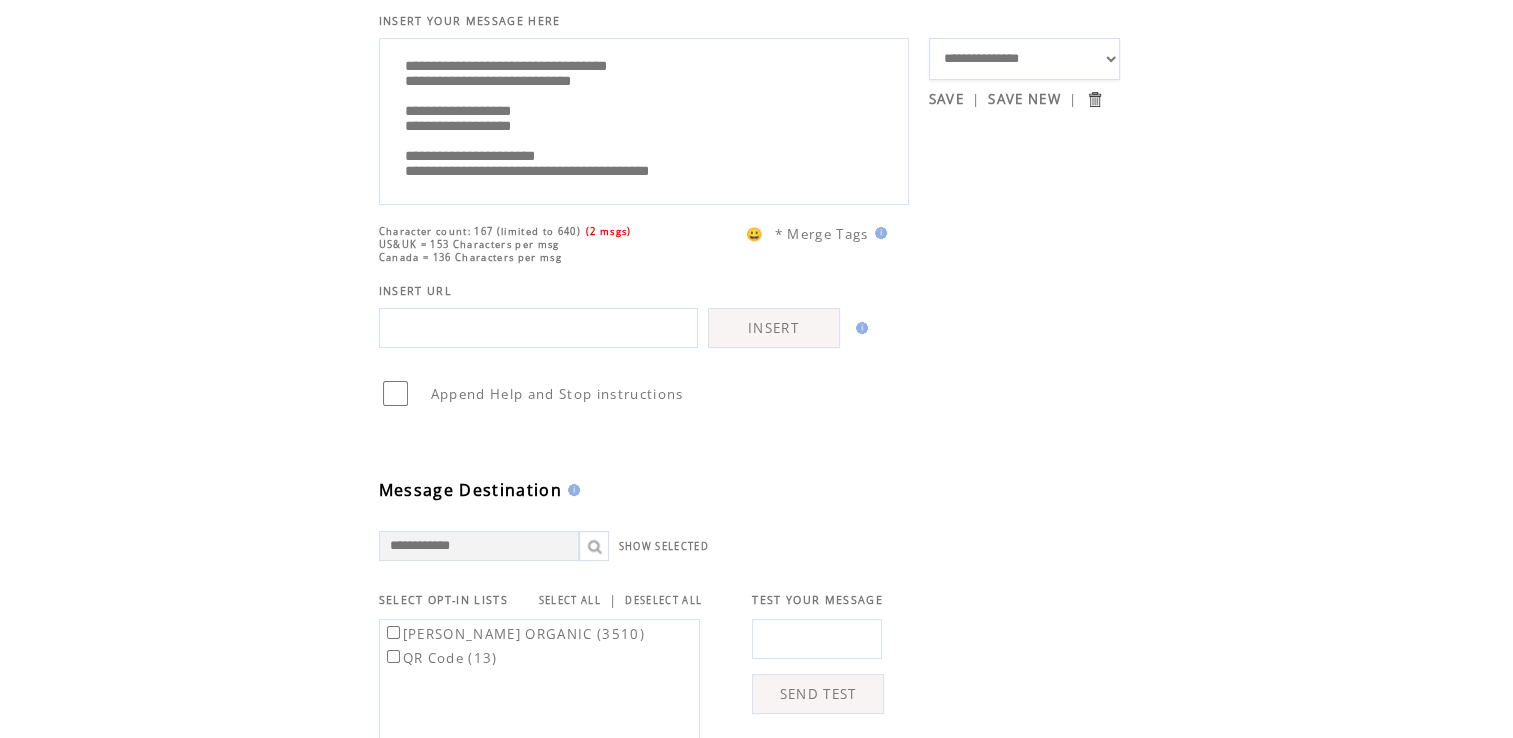 click on "**********" at bounding box center (644, 119) 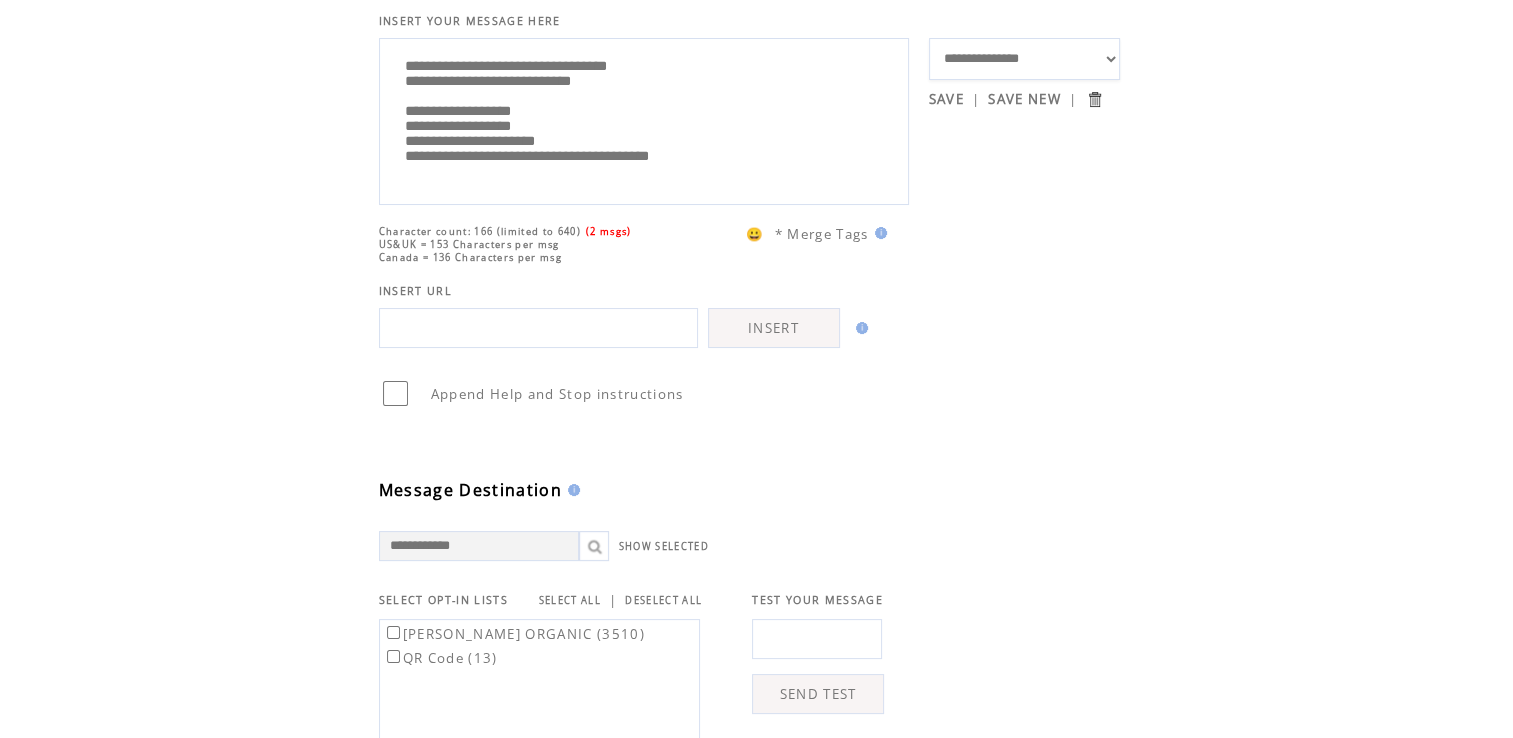 scroll, scrollTop: 0, scrollLeft: 0, axis: both 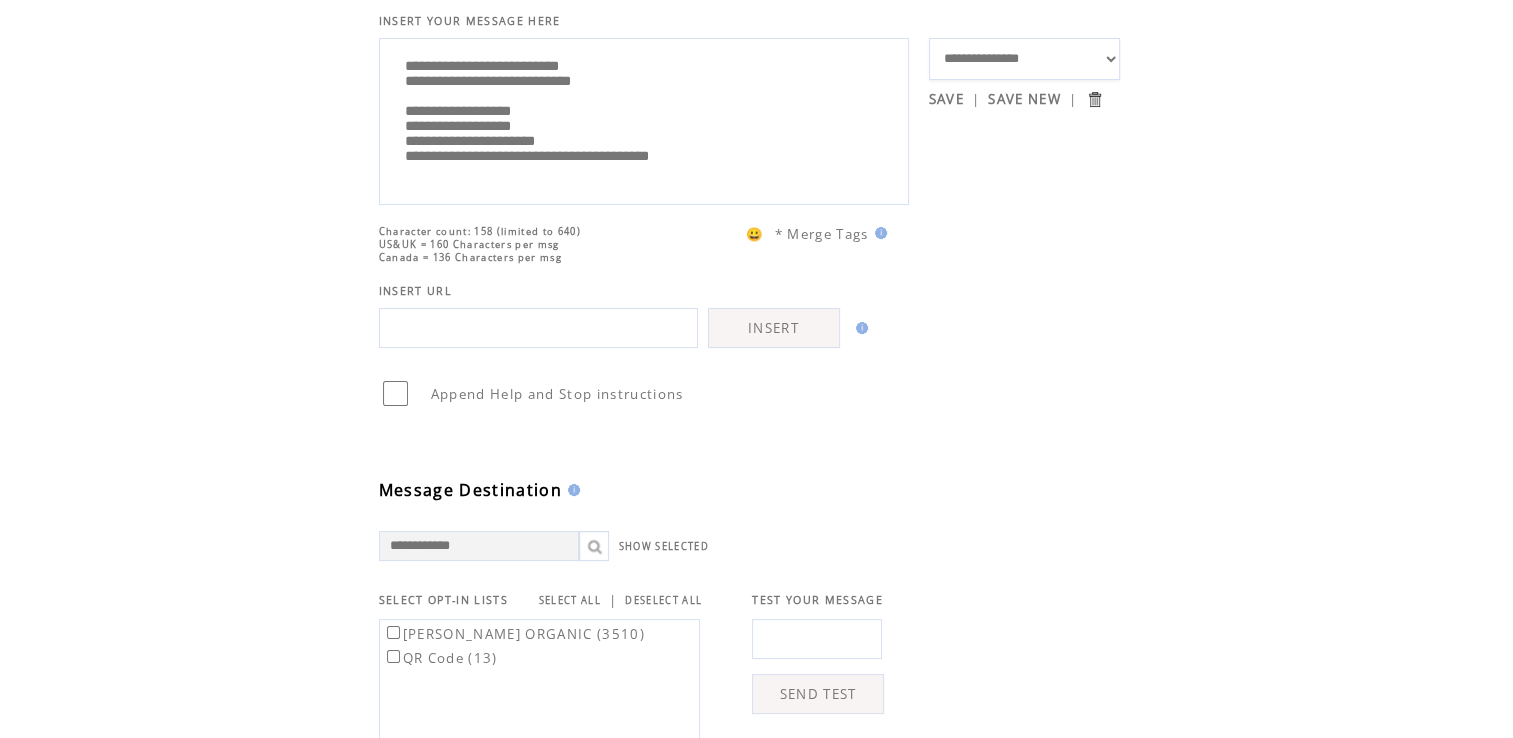click on "**********" at bounding box center [644, 119] 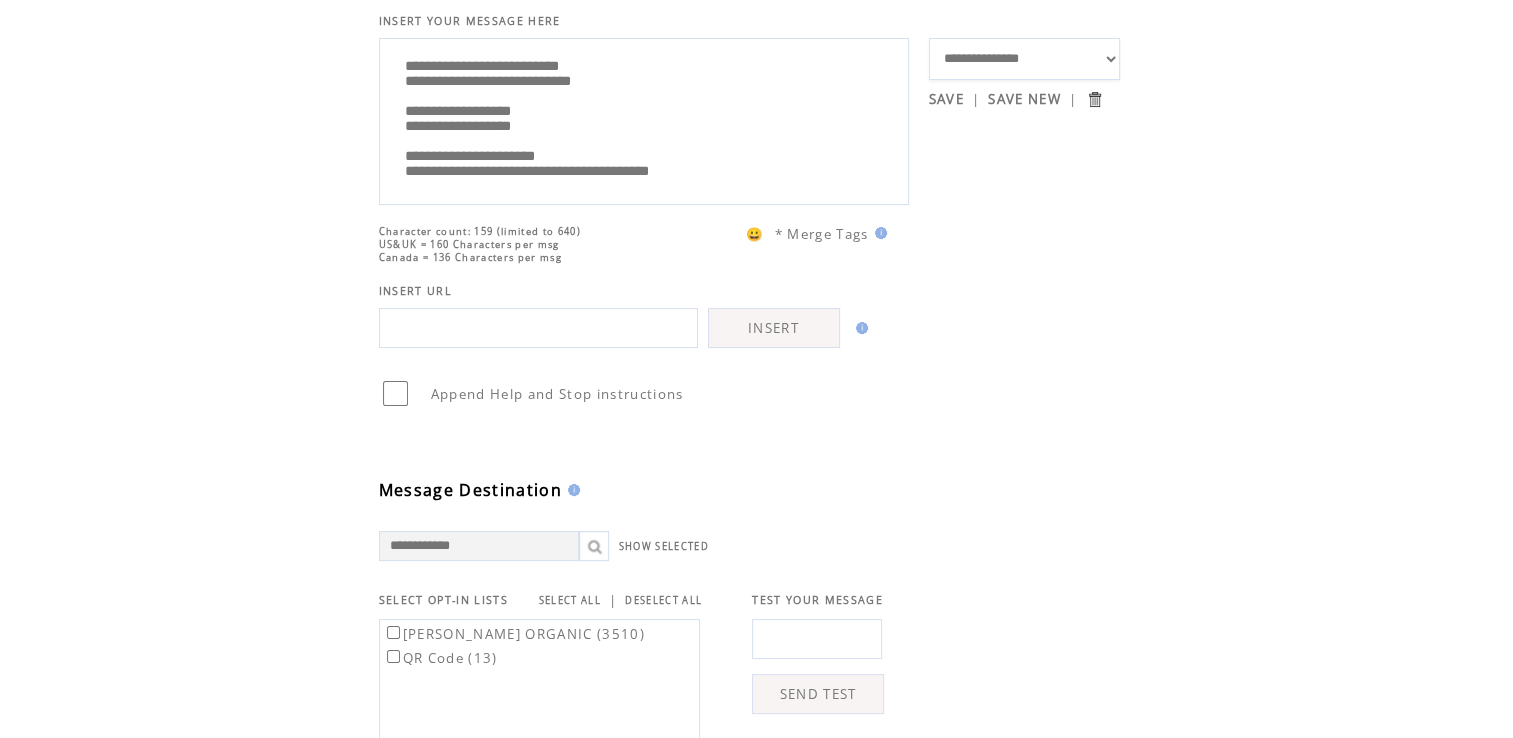 scroll, scrollTop: 0, scrollLeft: 0, axis: both 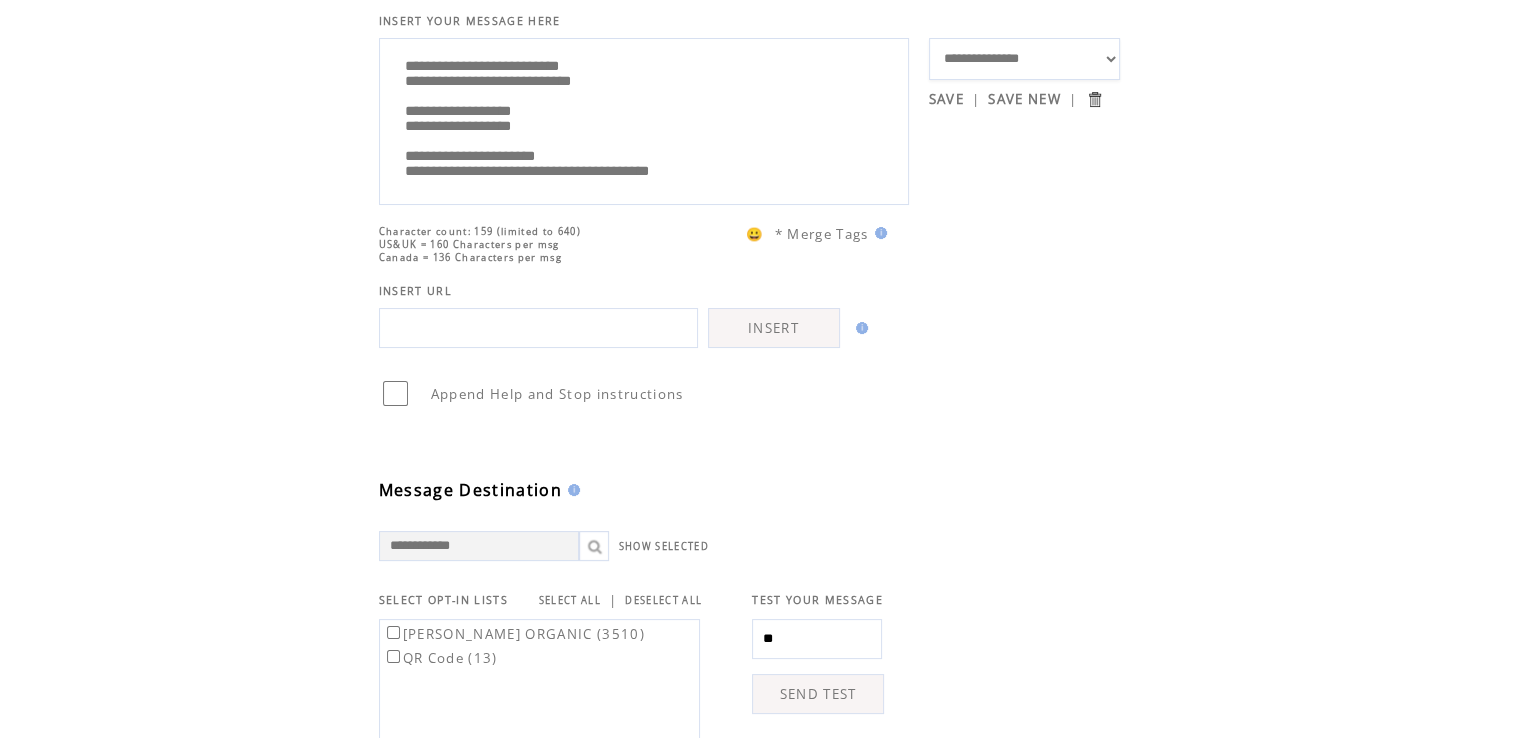 type on "*" 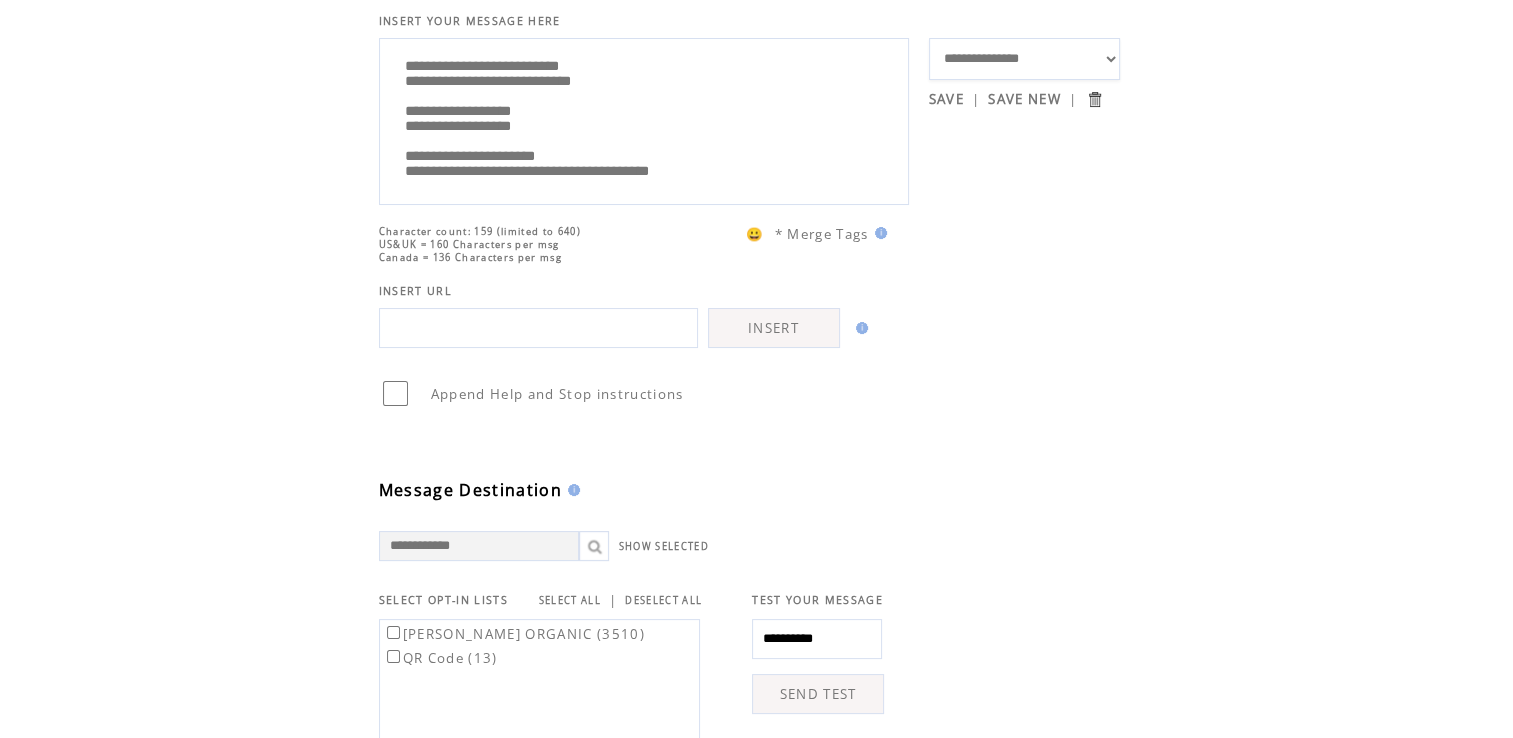 type on "**********" 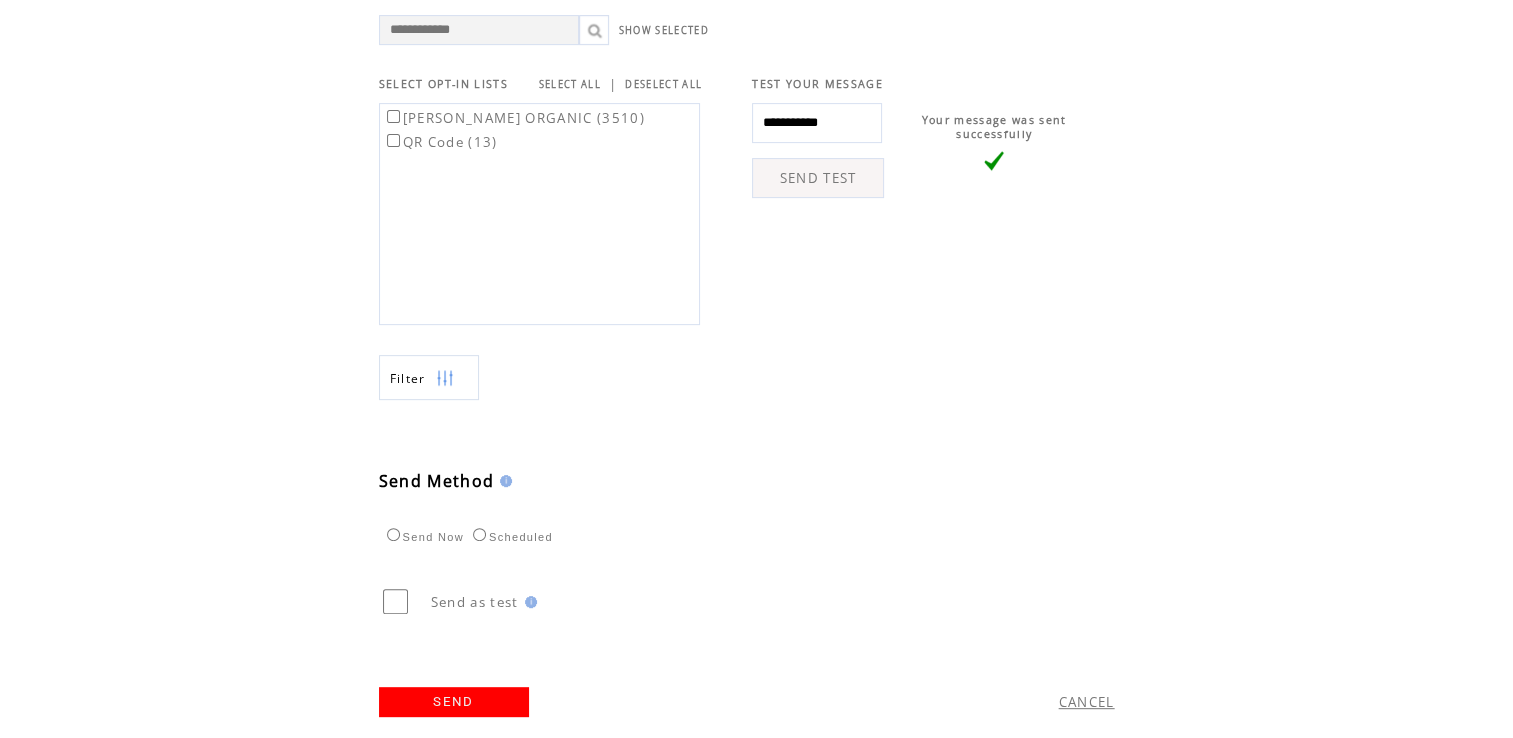 scroll, scrollTop: 728, scrollLeft: 0, axis: vertical 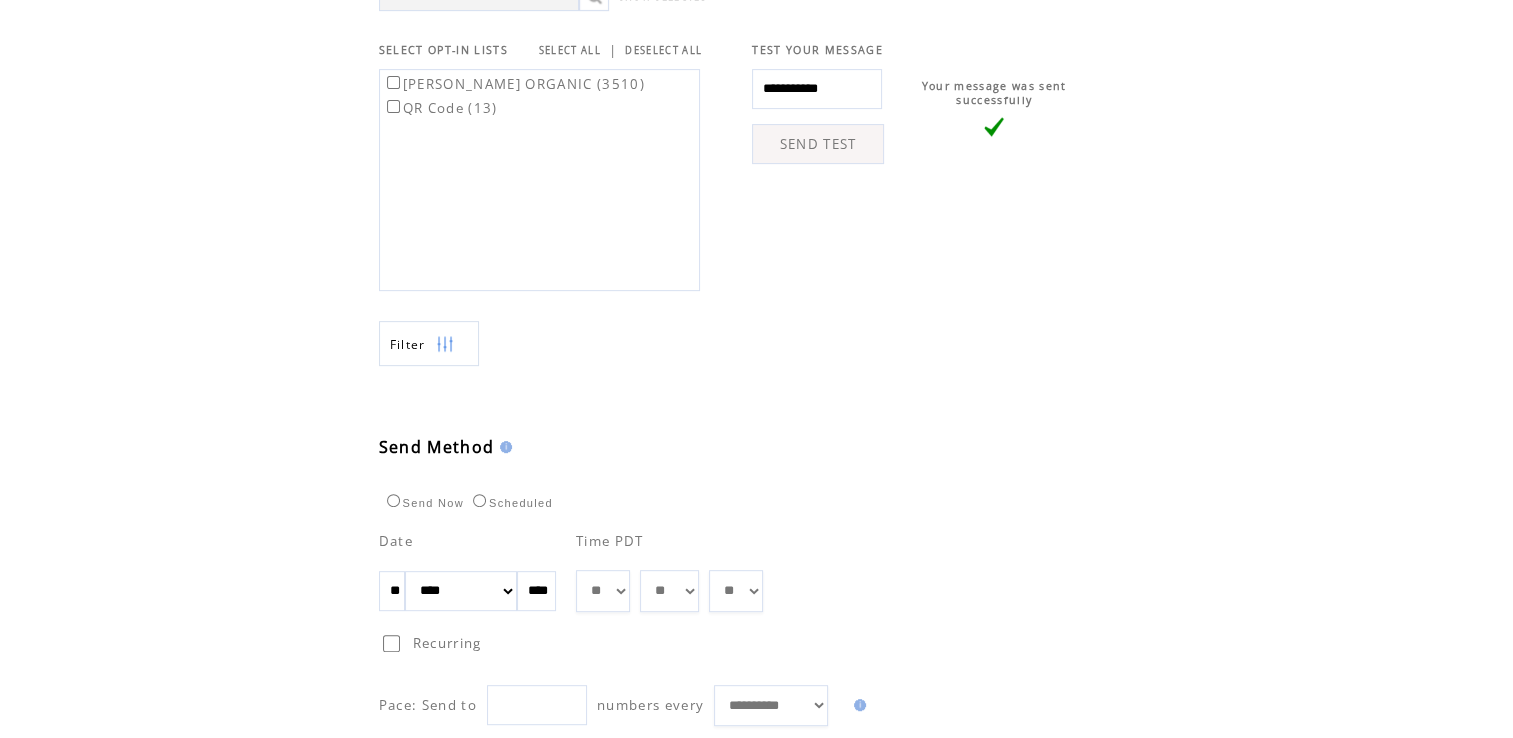 click on "******* 		 ******** 		 ***** 		 ***** 		 *** 		 **** 		 **** 		 ****** 		 ********* 		 ******* 		 ******** 		 ********" at bounding box center (461, 591) 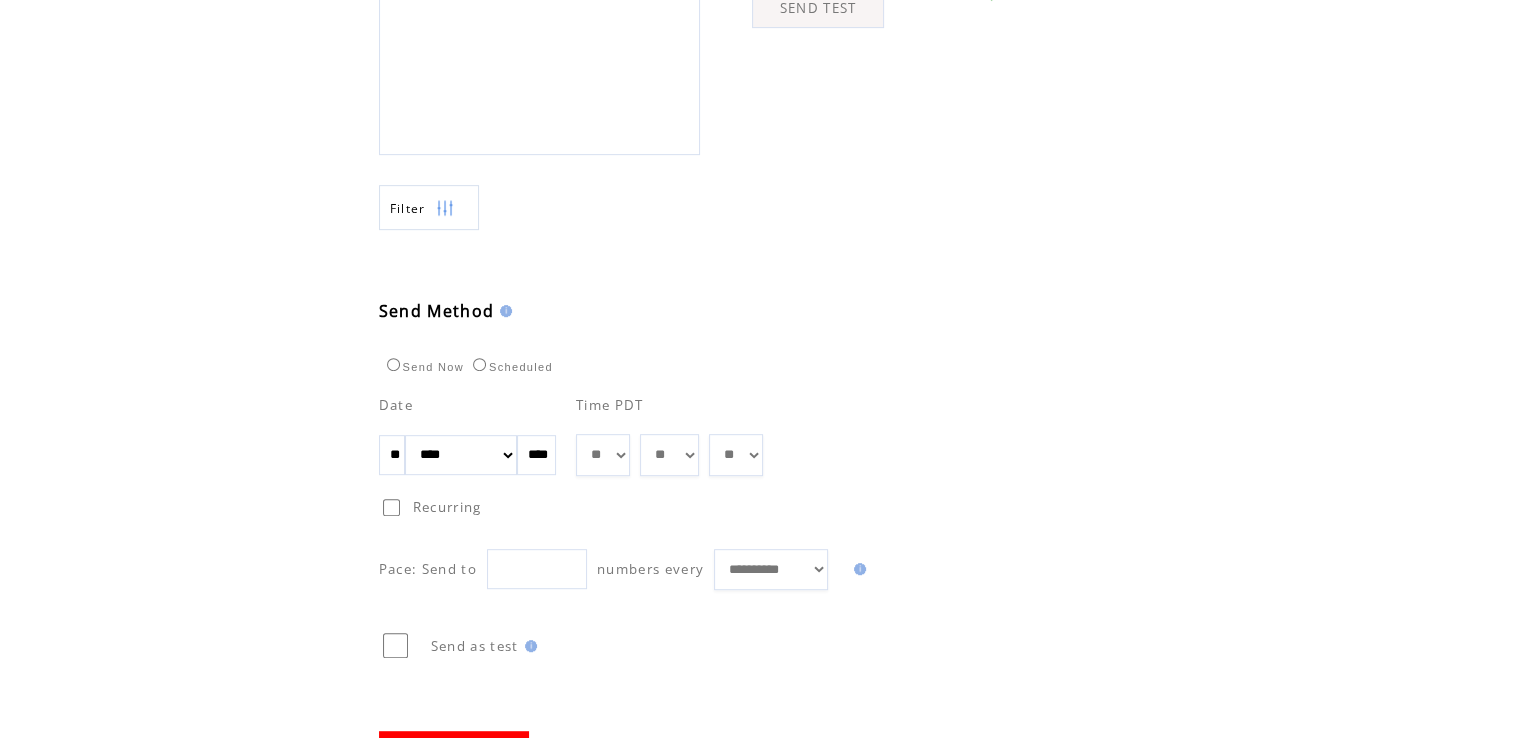 scroll, scrollTop: 867, scrollLeft: 0, axis: vertical 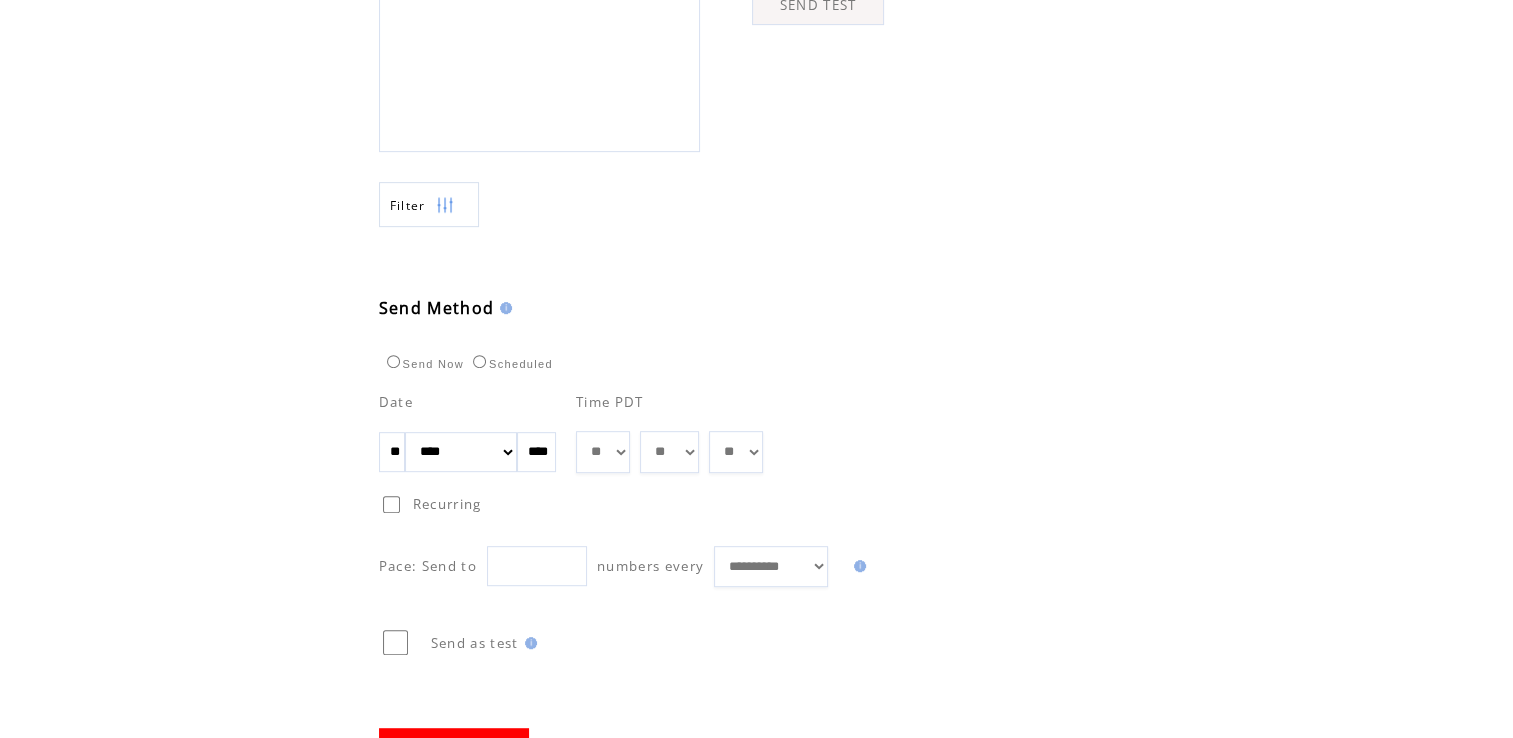 click on "** 	 ** 	 ** 	 ** 	 ** 	 ** 	 ** 	 ** 	 ** 	 ** 	 ** 	 ** 	 **" at bounding box center [603, 452] 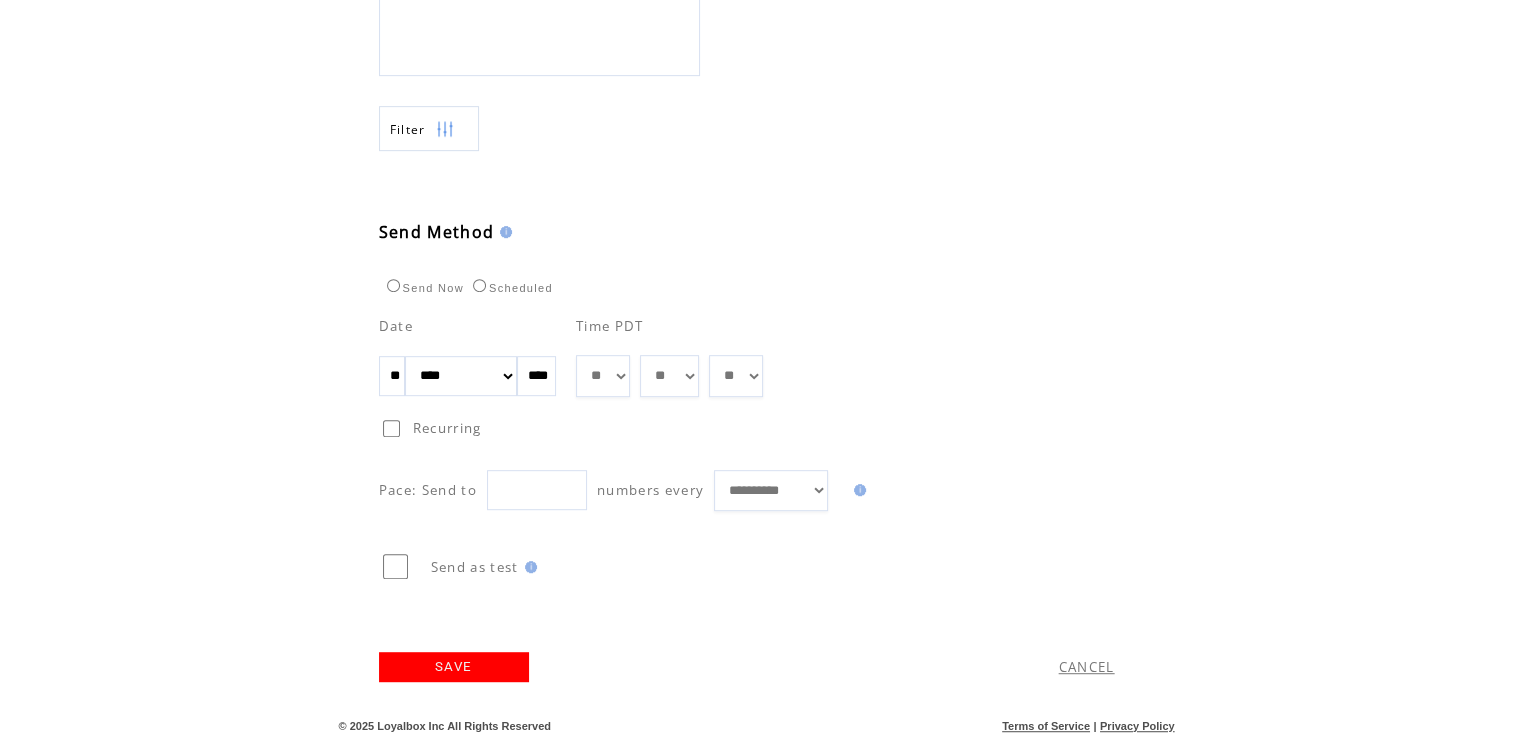 click on "SAVE" at bounding box center (454, 667) 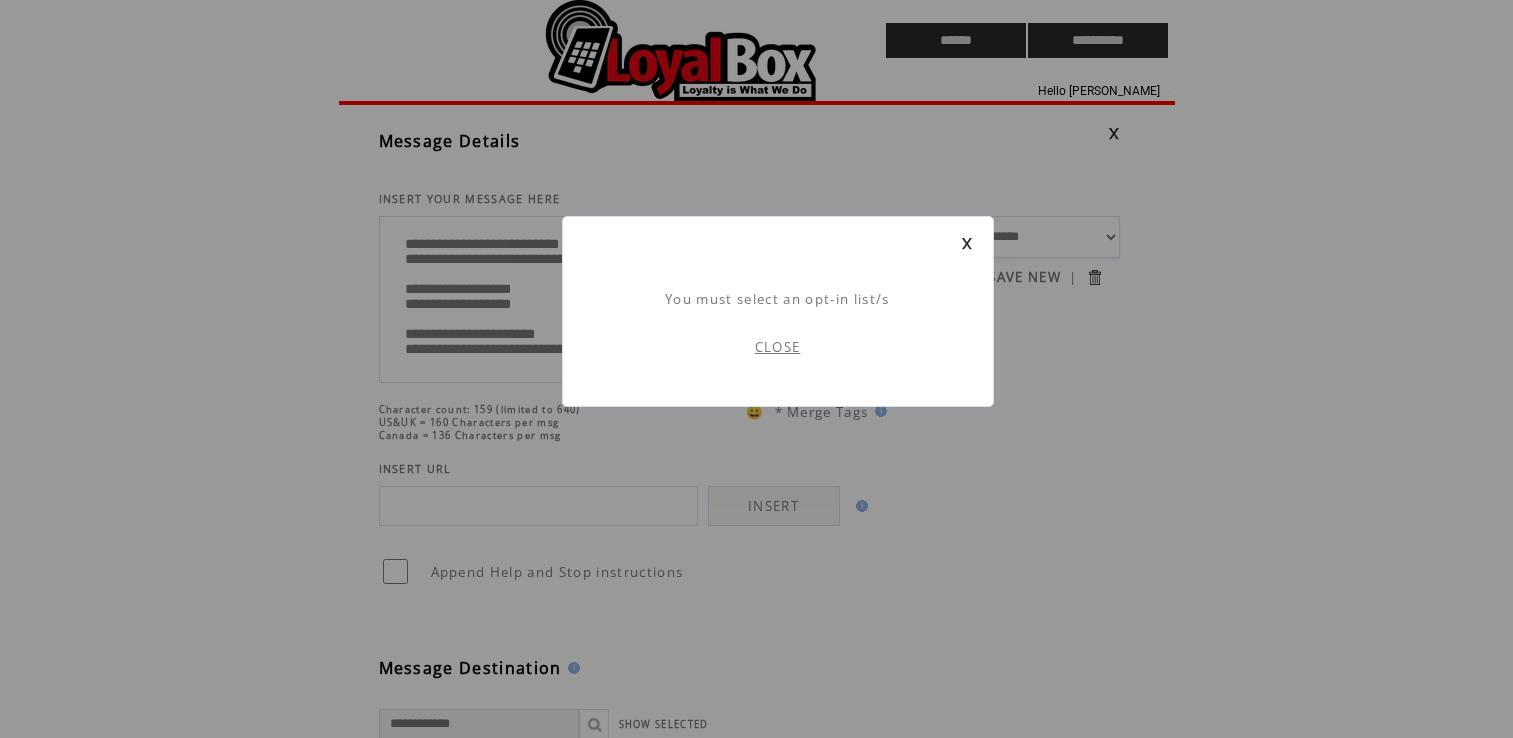 scroll, scrollTop: 0, scrollLeft: 0, axis: both 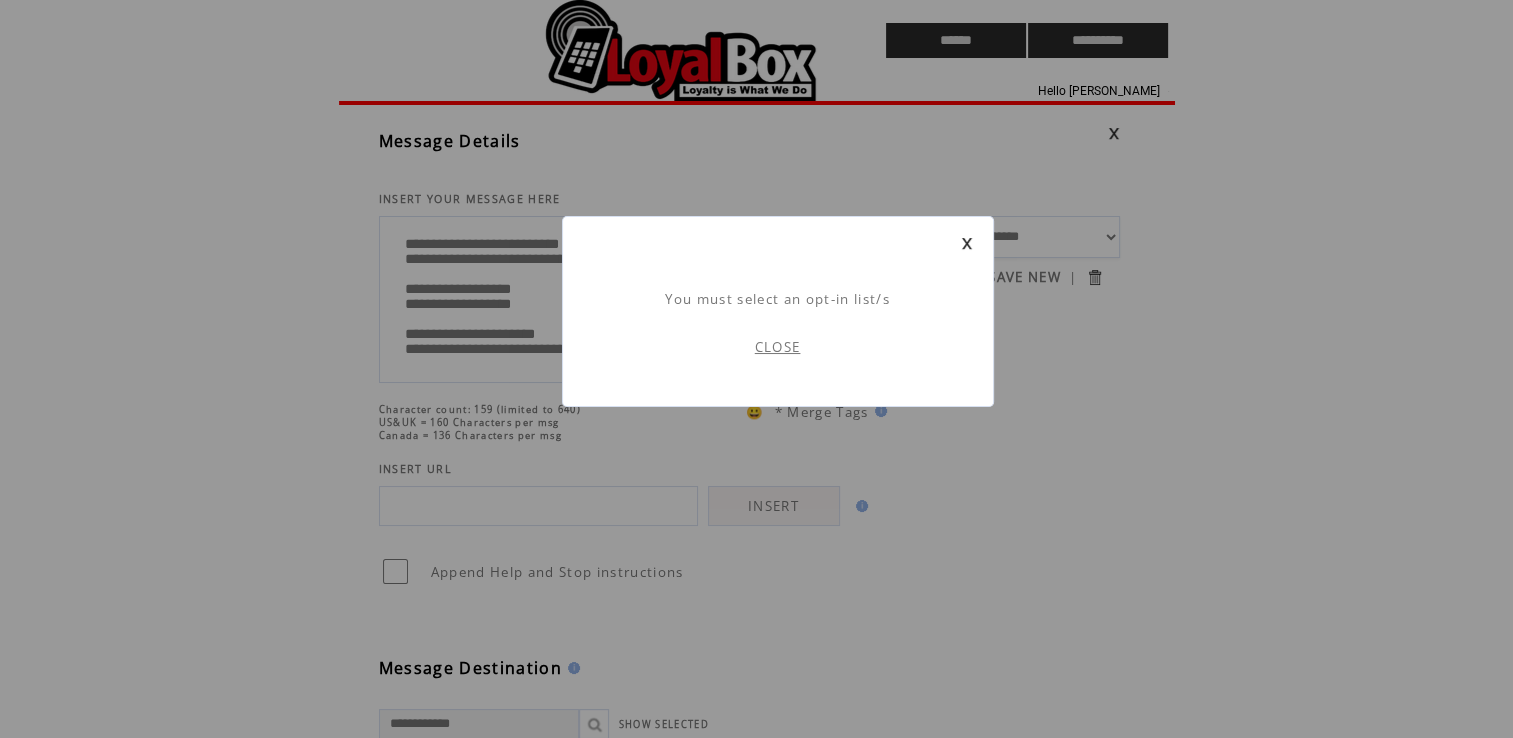 click on "CLOSE" at bounding box center (778, 347) 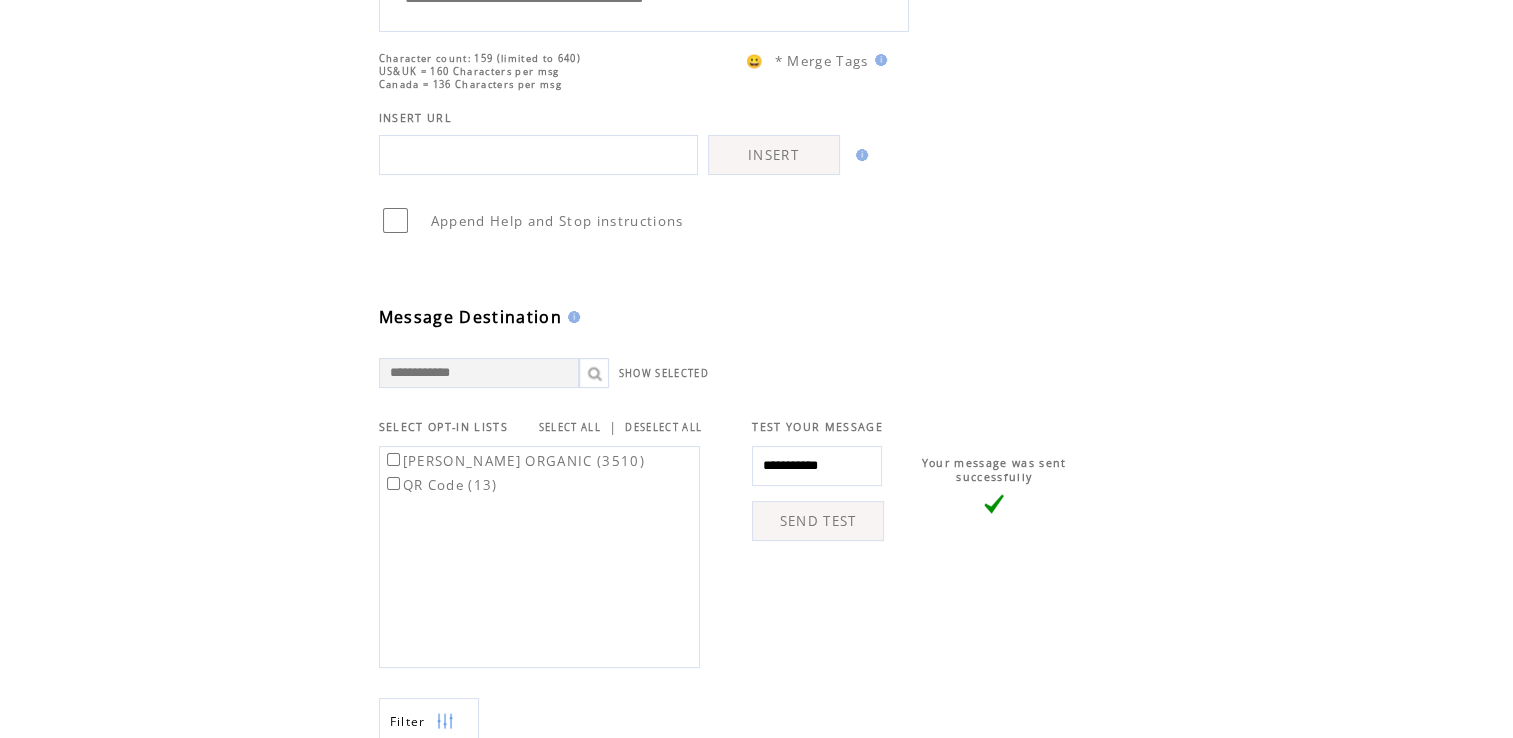 scroll, scrollTop: 352, scrollLeft: 0, axis: vertical 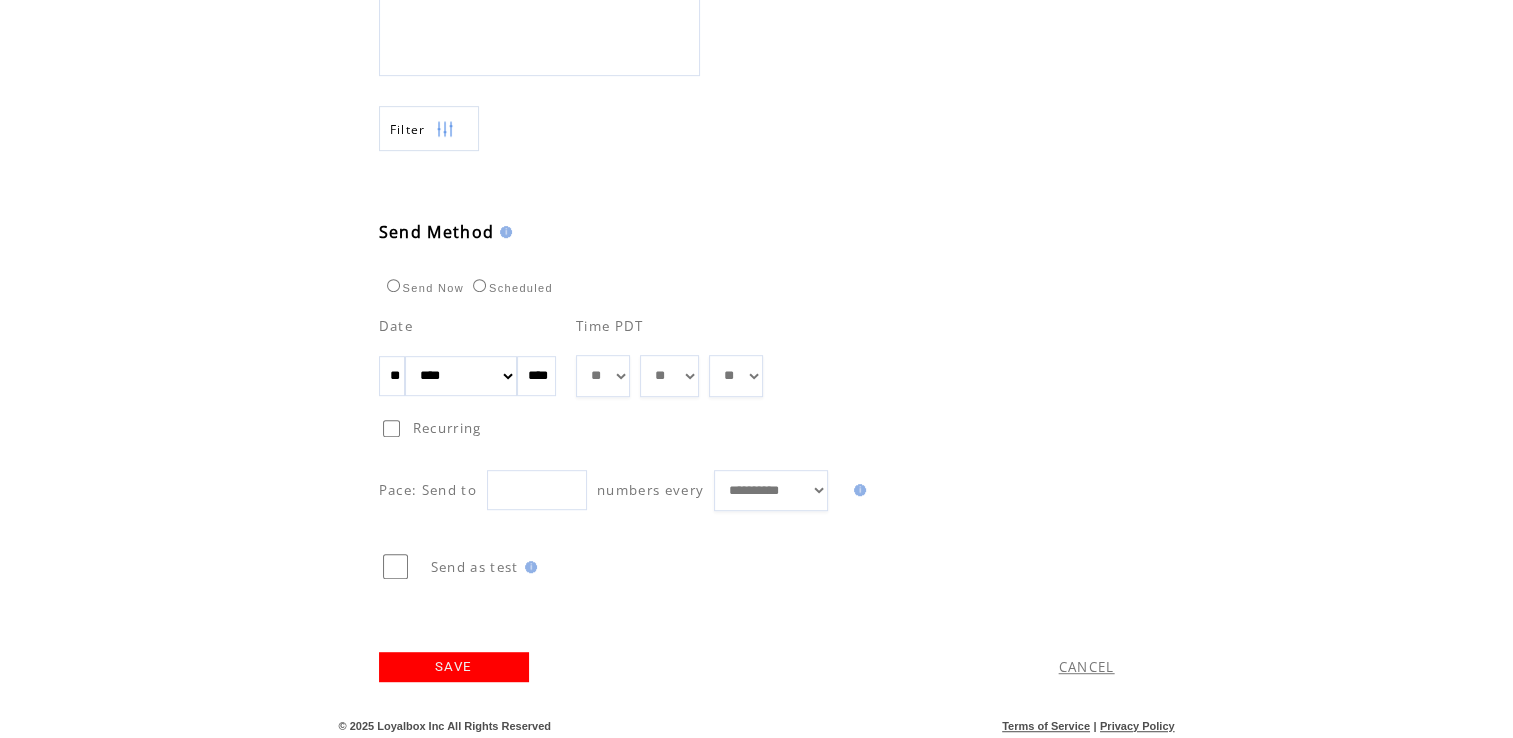 click on "SAVE" at bounding box center [454, 667] 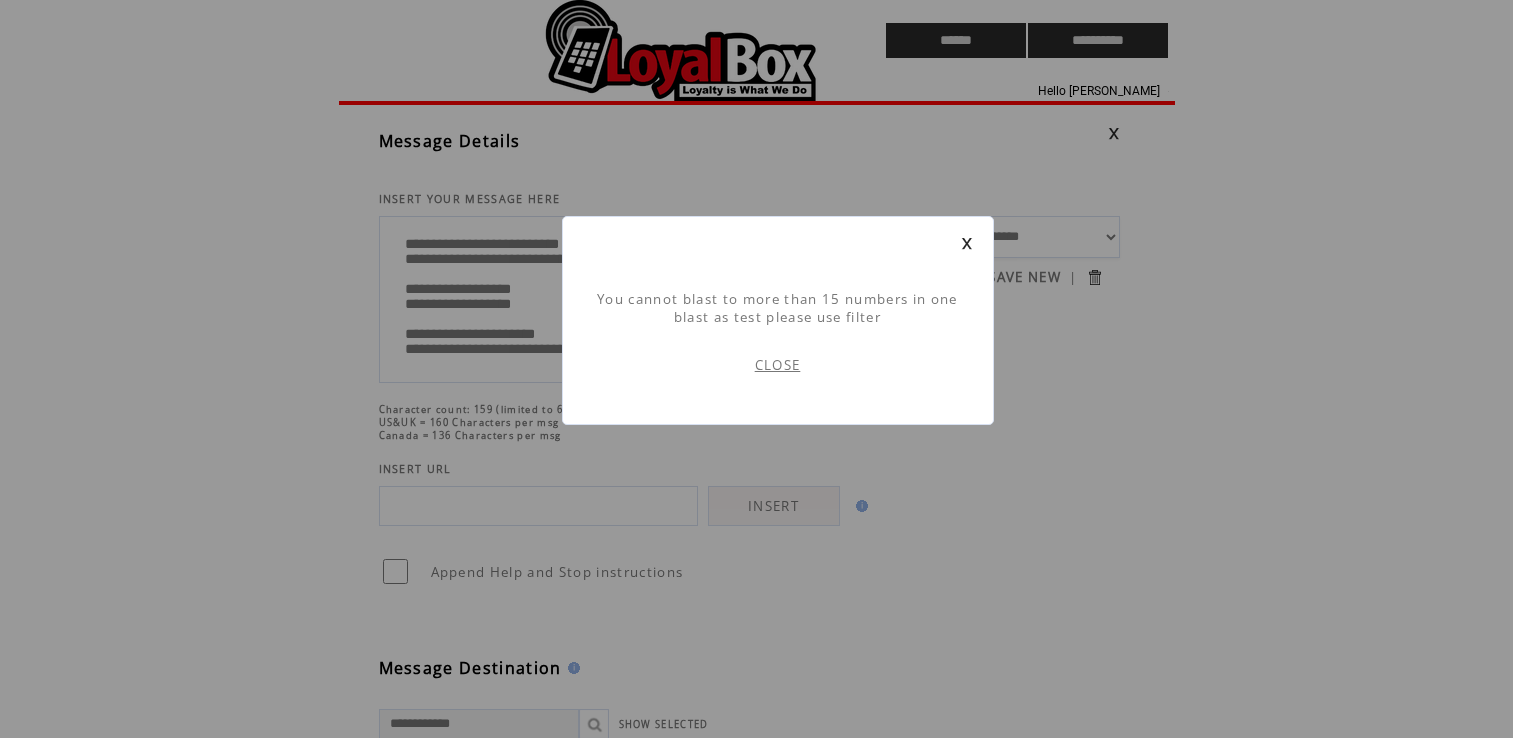 scroll, scrollTop: 0, scrollLeft: 0, axis: both 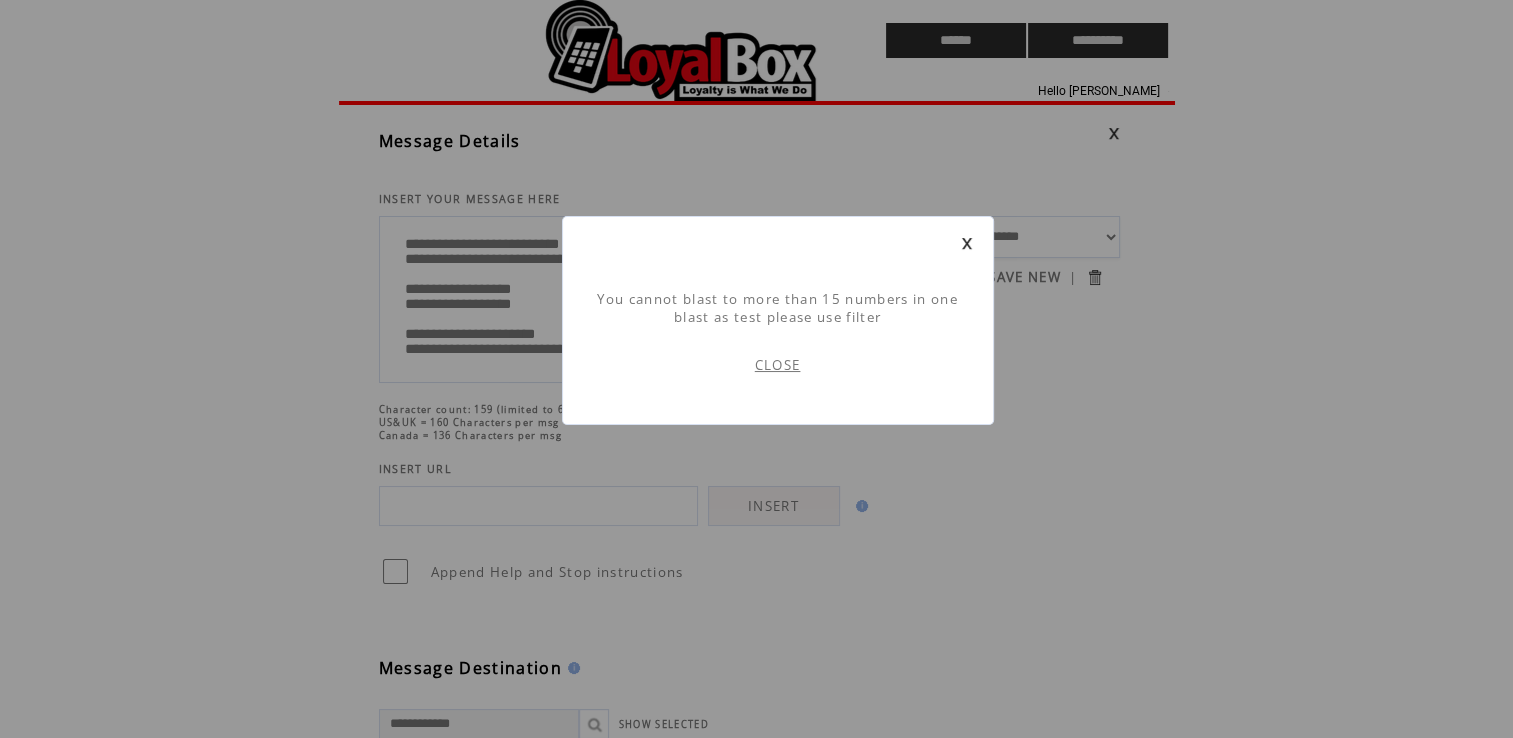 click on "CLOSE" at bounding box center (778, 365) 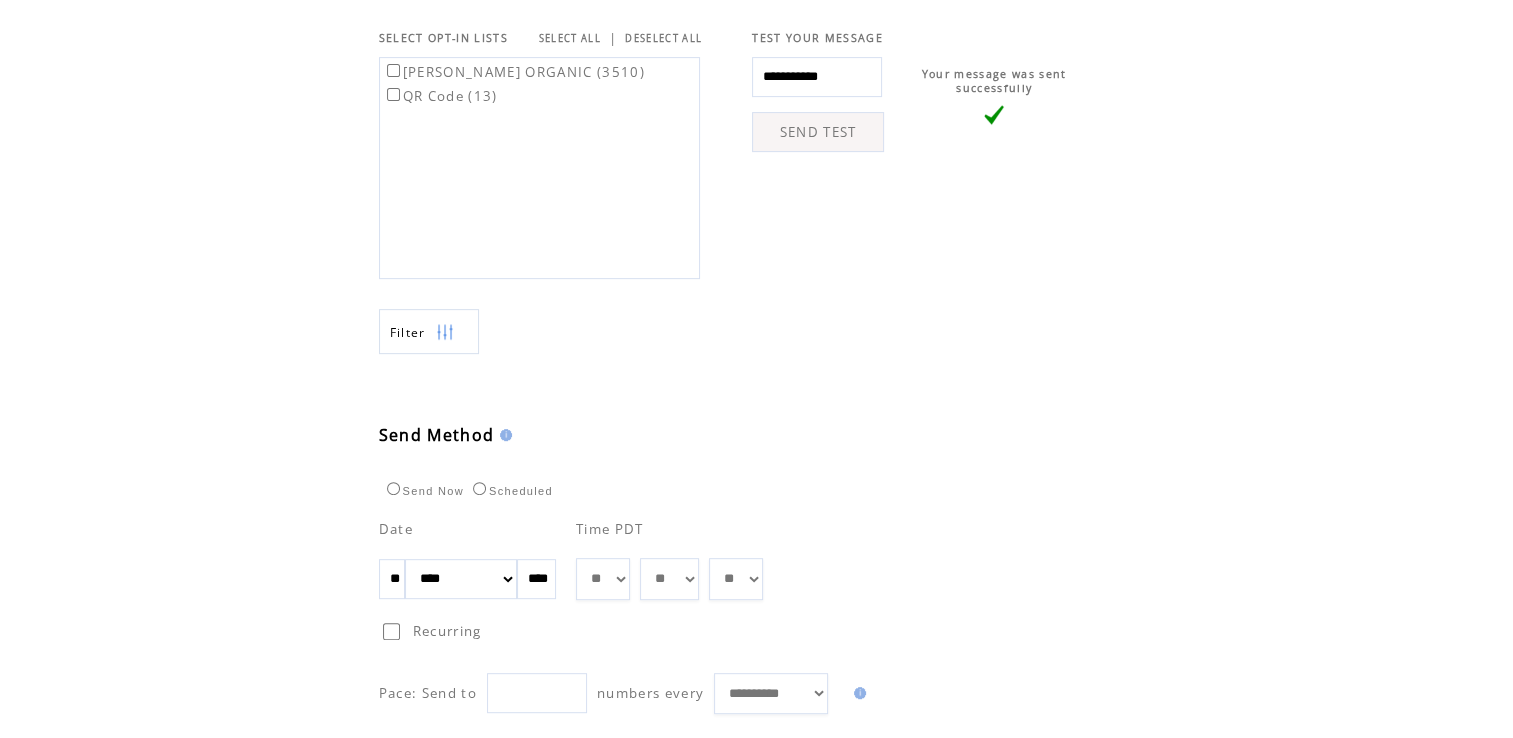scroll, scrollTop: 943, scrollLeft: 0, axis: vertical 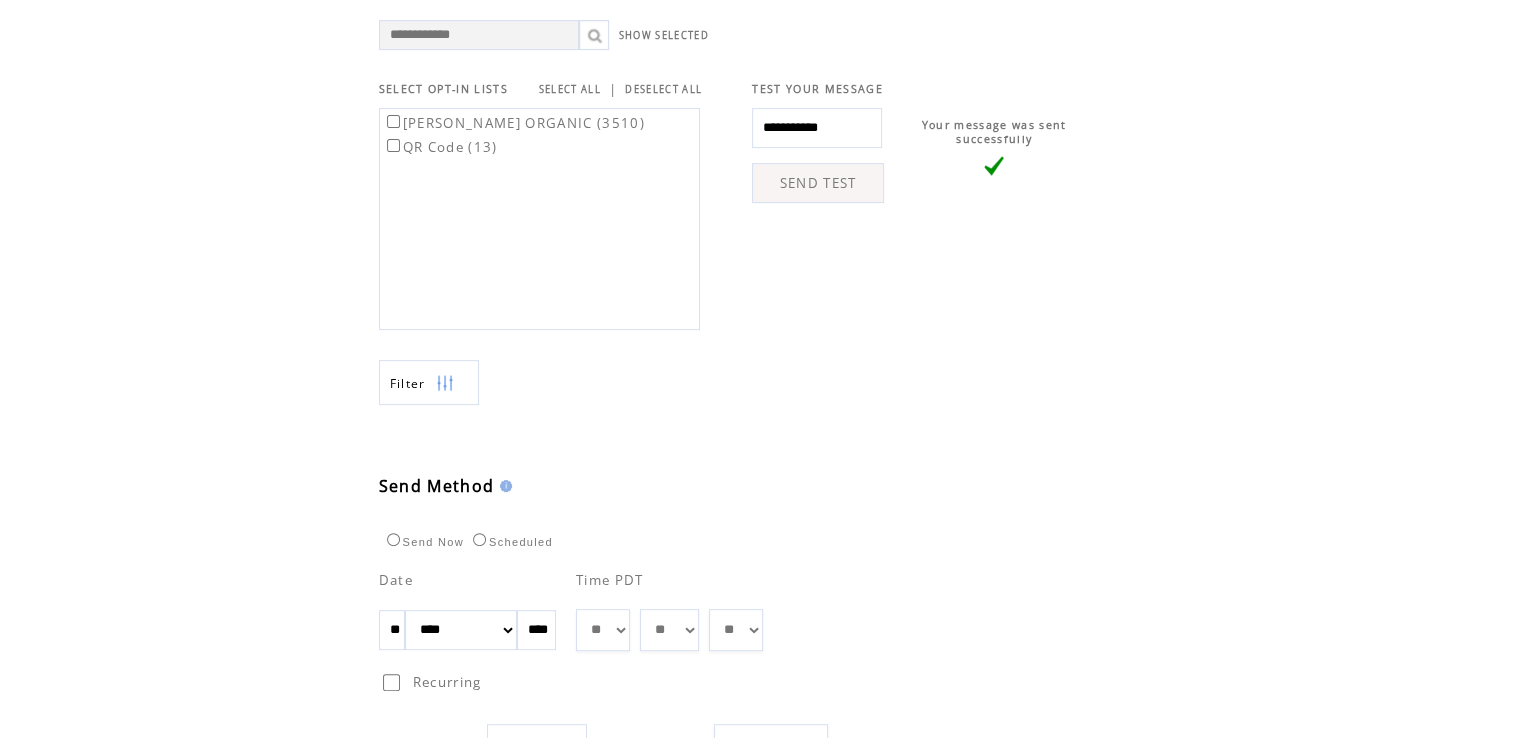 click on "SEND TEST" at bounding box center (818, 183) 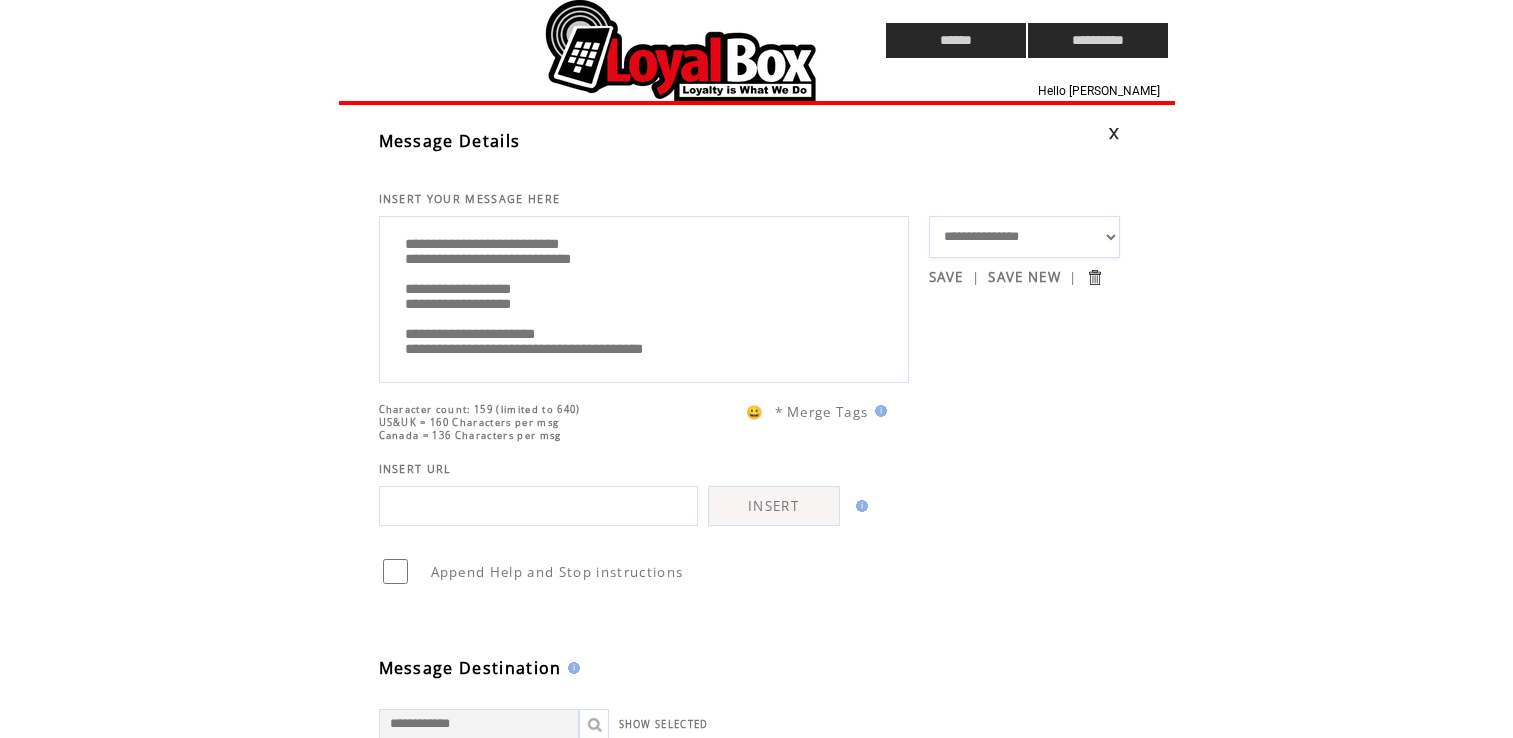 scroll, scrollTop: 0, scrollLeft: 0, axis: both 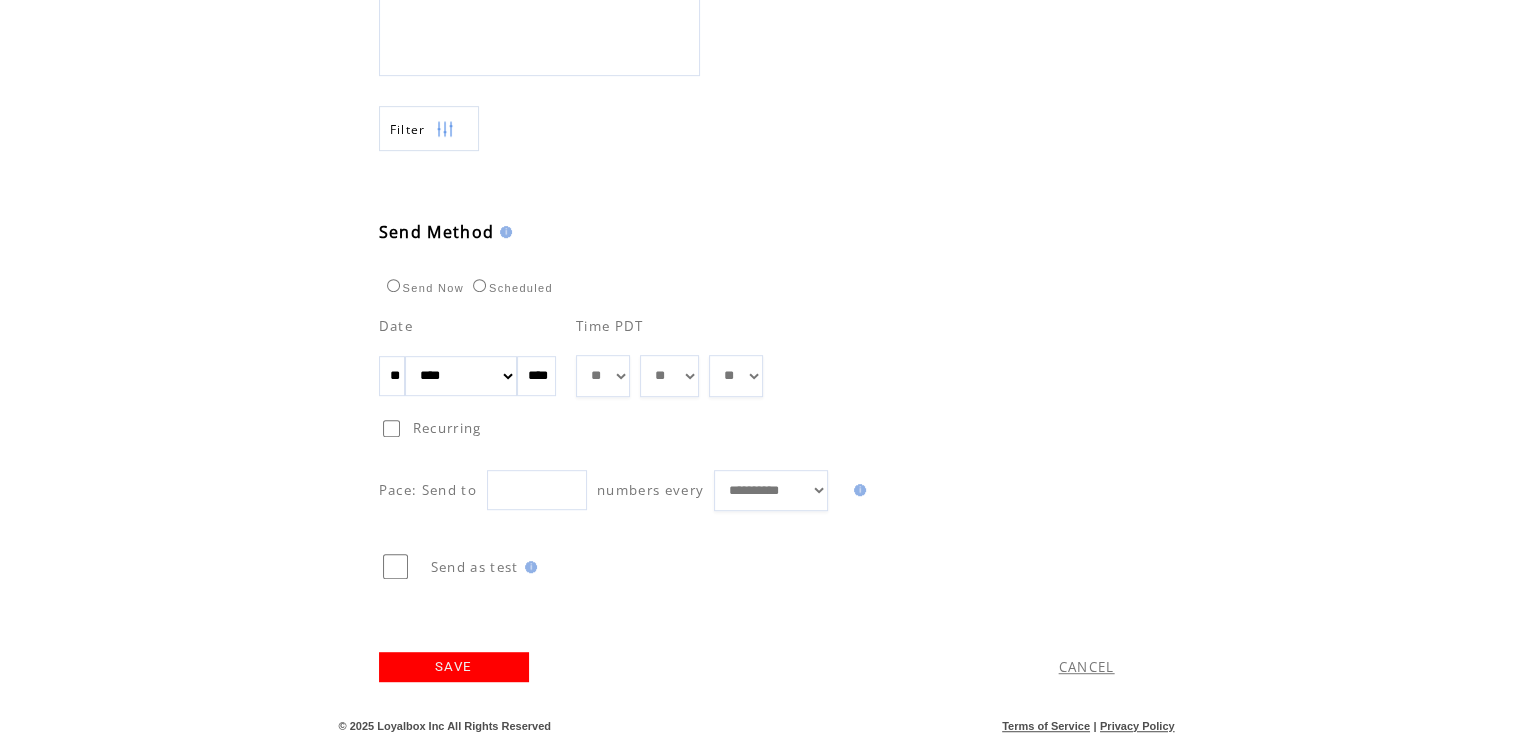 click on "SAVE" at bounding box center (454, 667) 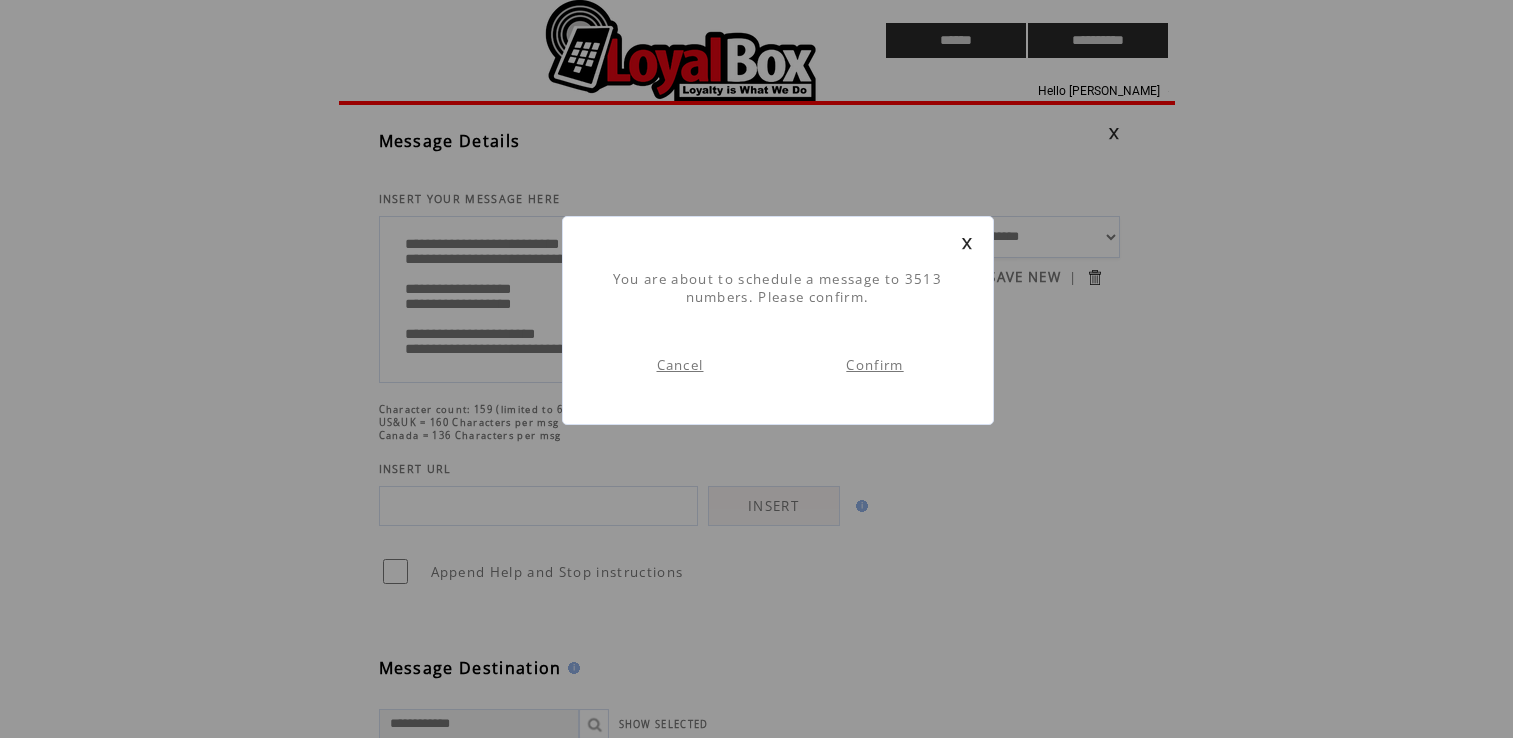 scroll, scrollTop: 0, scrollLeft: 0, axis: both 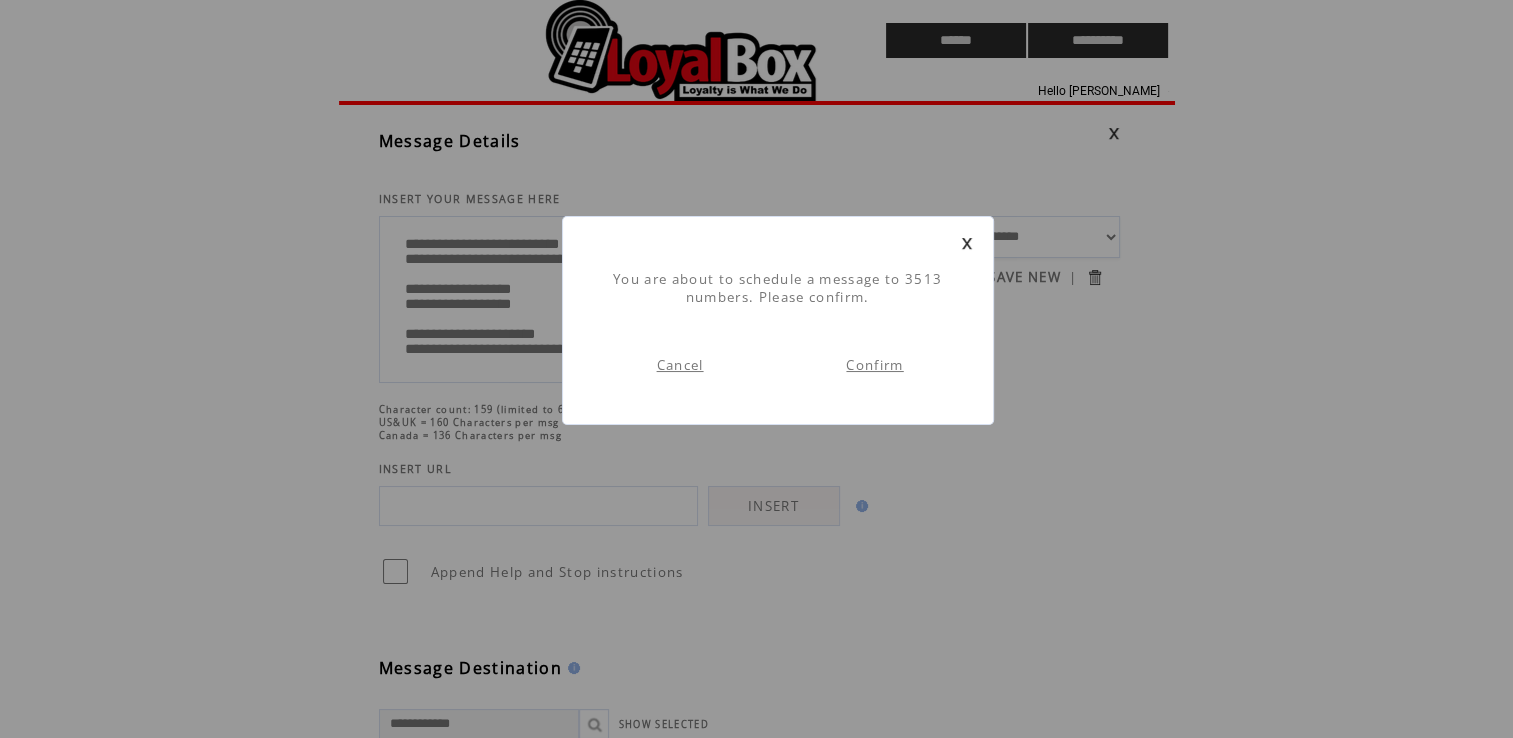 click on "Confirm" at bounding box center [874, 365] 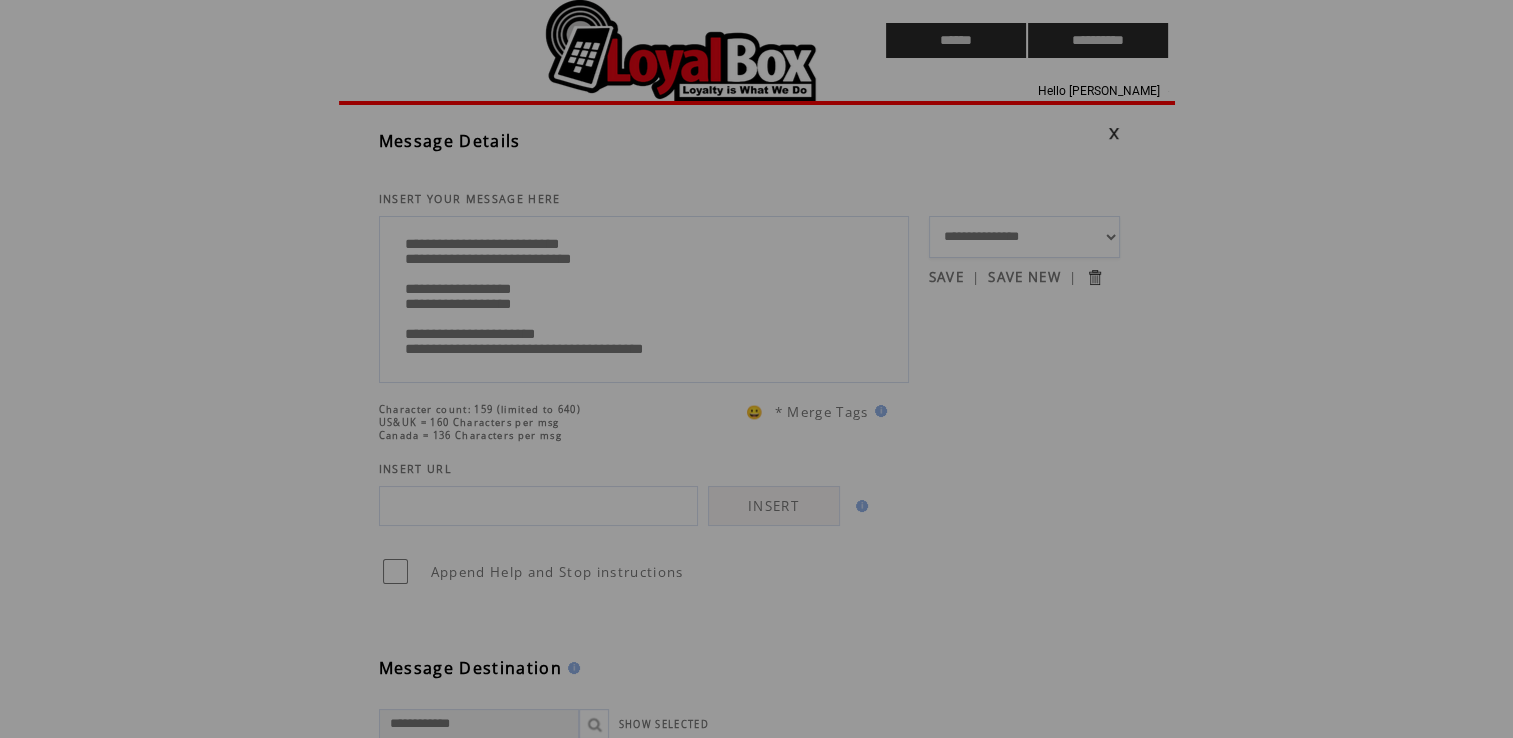 scroll, scrollTop: 0, scrollLeft: 0, axis: both 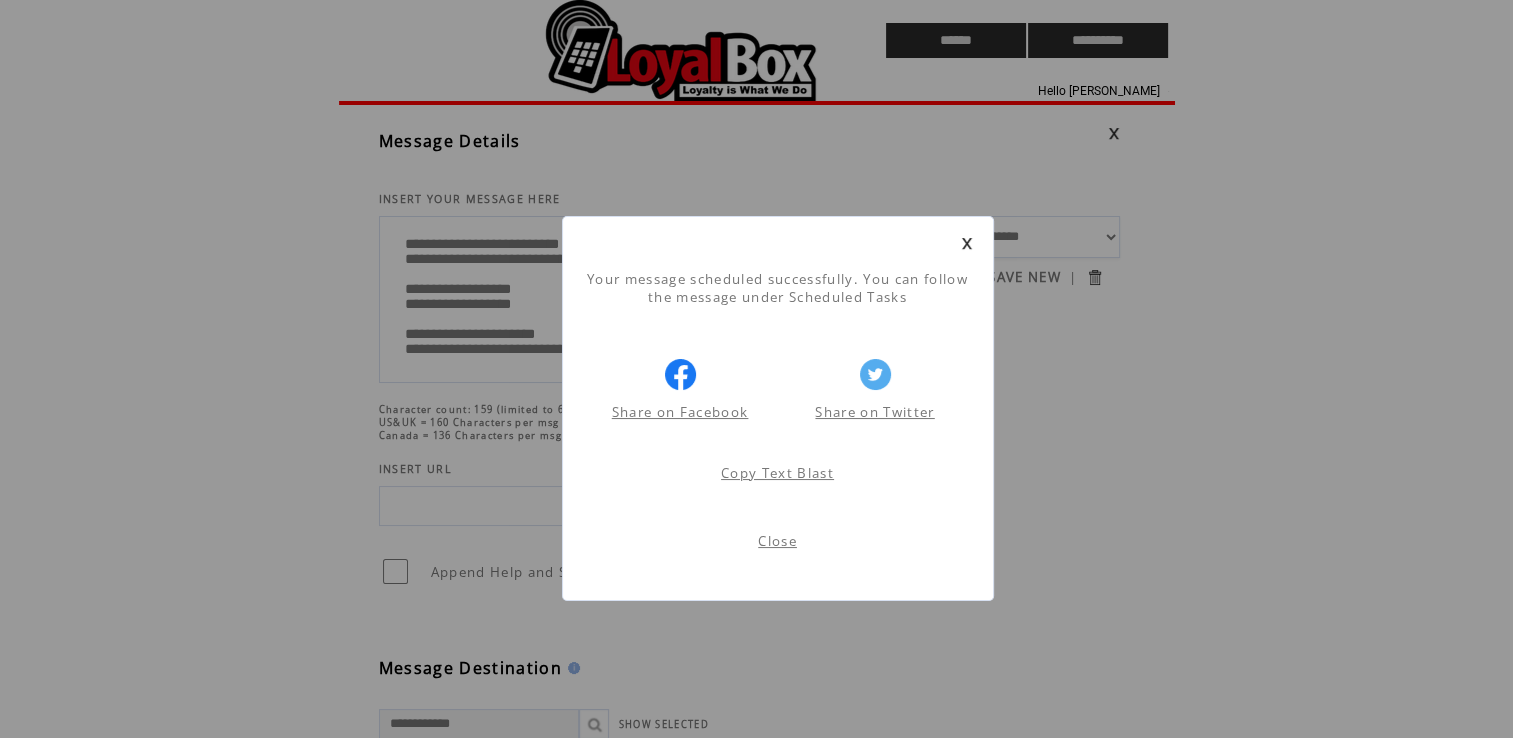 click on "Close" at bounding box center [777, 541] 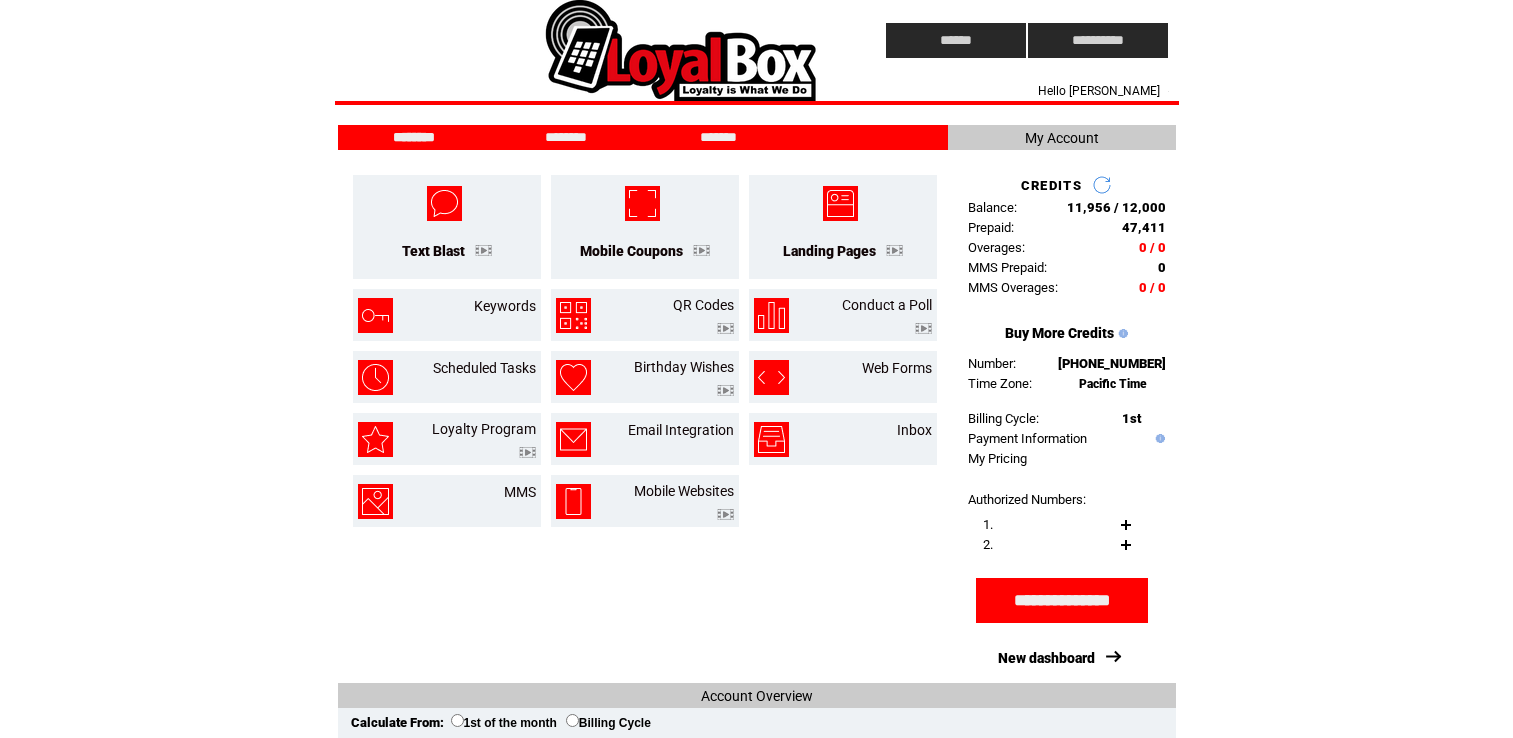 scroll, scrollTop: 0, scrollLeft: 0, axis: both 